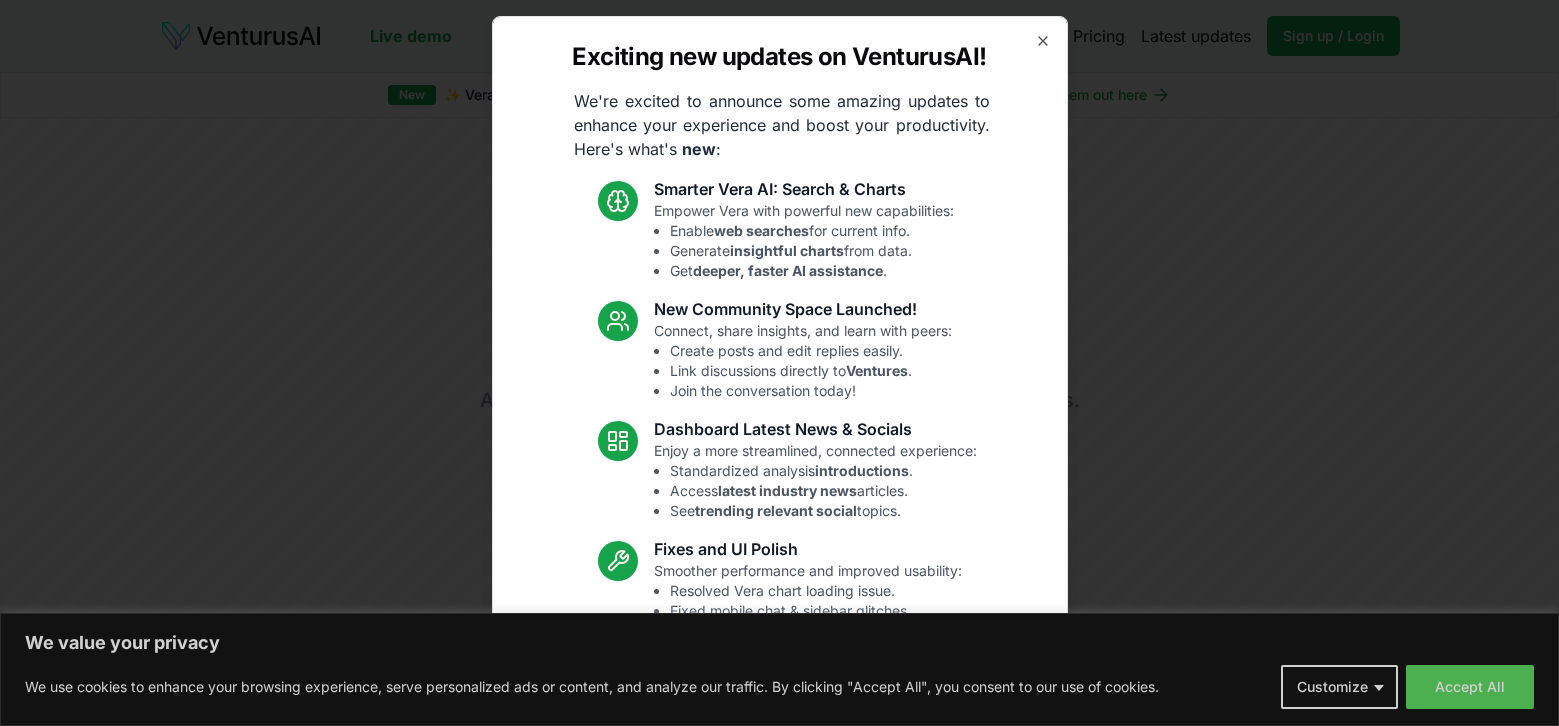 scroll, scrollTop: 0, scrollLeft: 0, axis: both 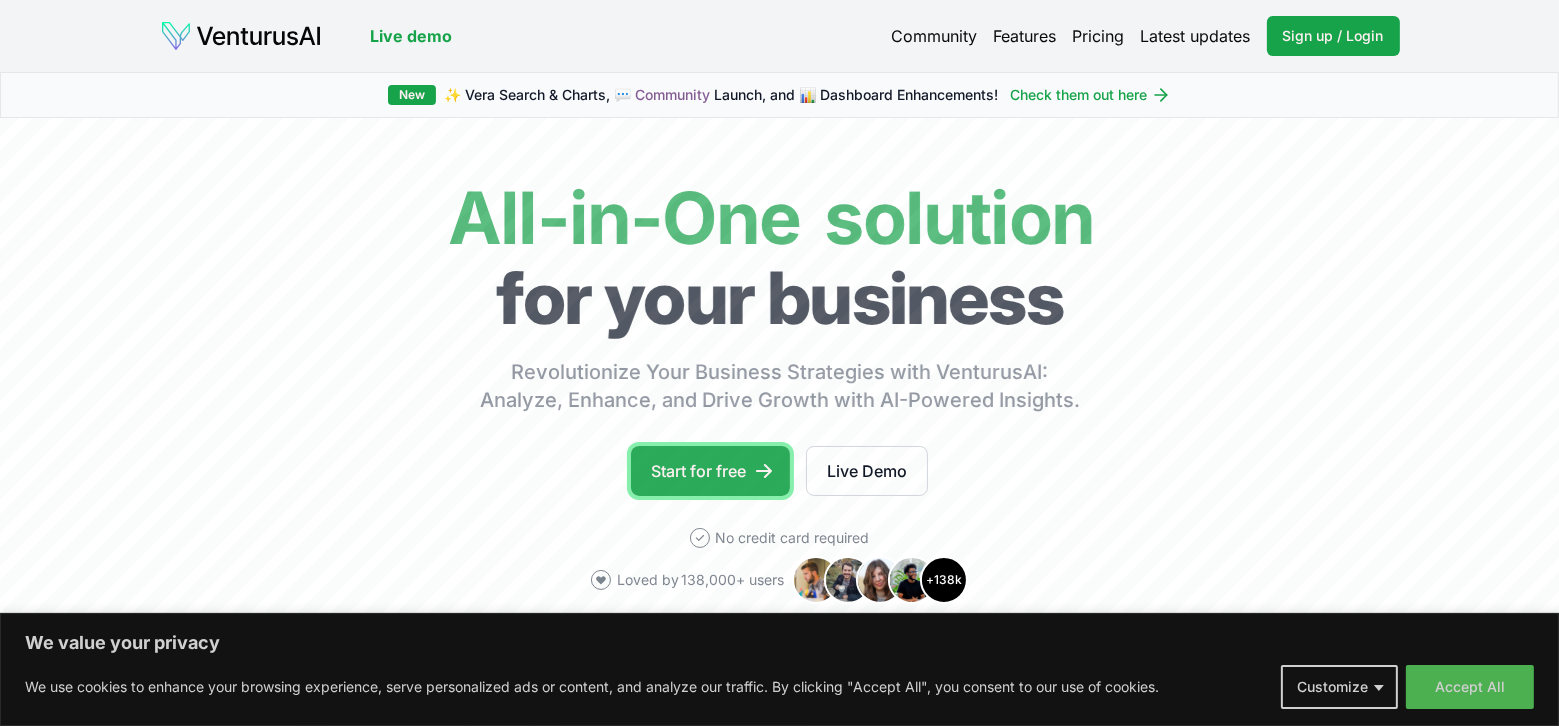 click on "Start for free" at bounding box center (710, 471) 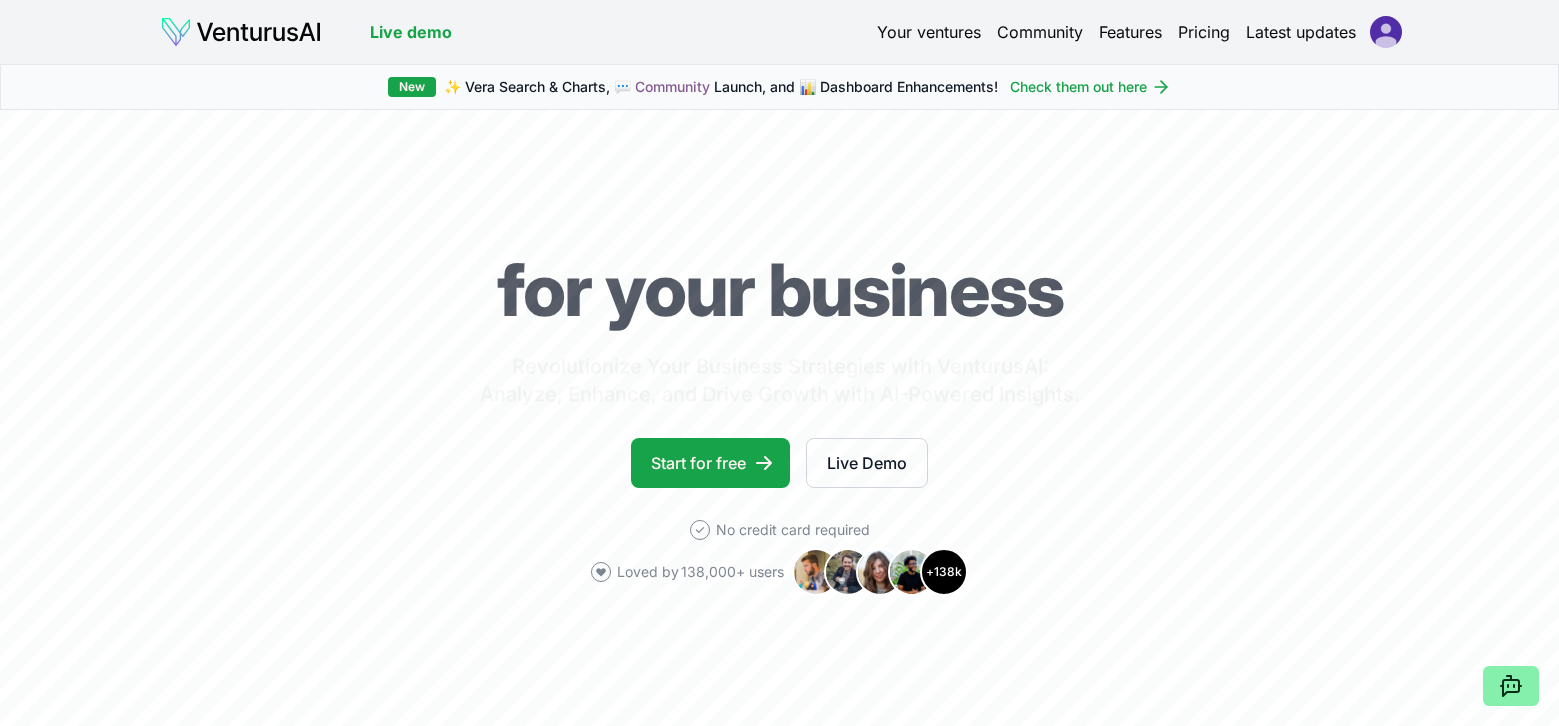 scroll, scrollTop: 0, scrollLeft: 0, axis: both 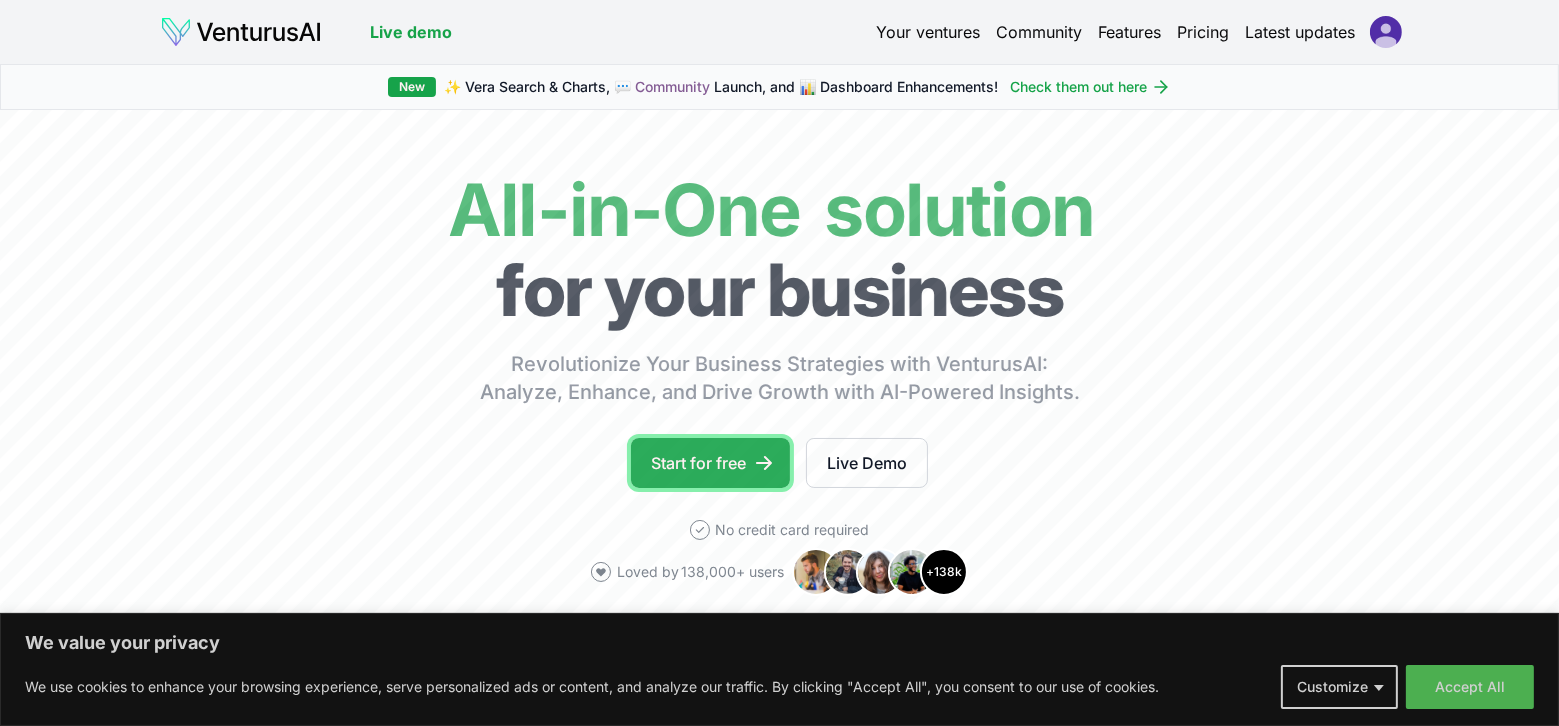 click on "Start for free" at bounding box center [710, 463] 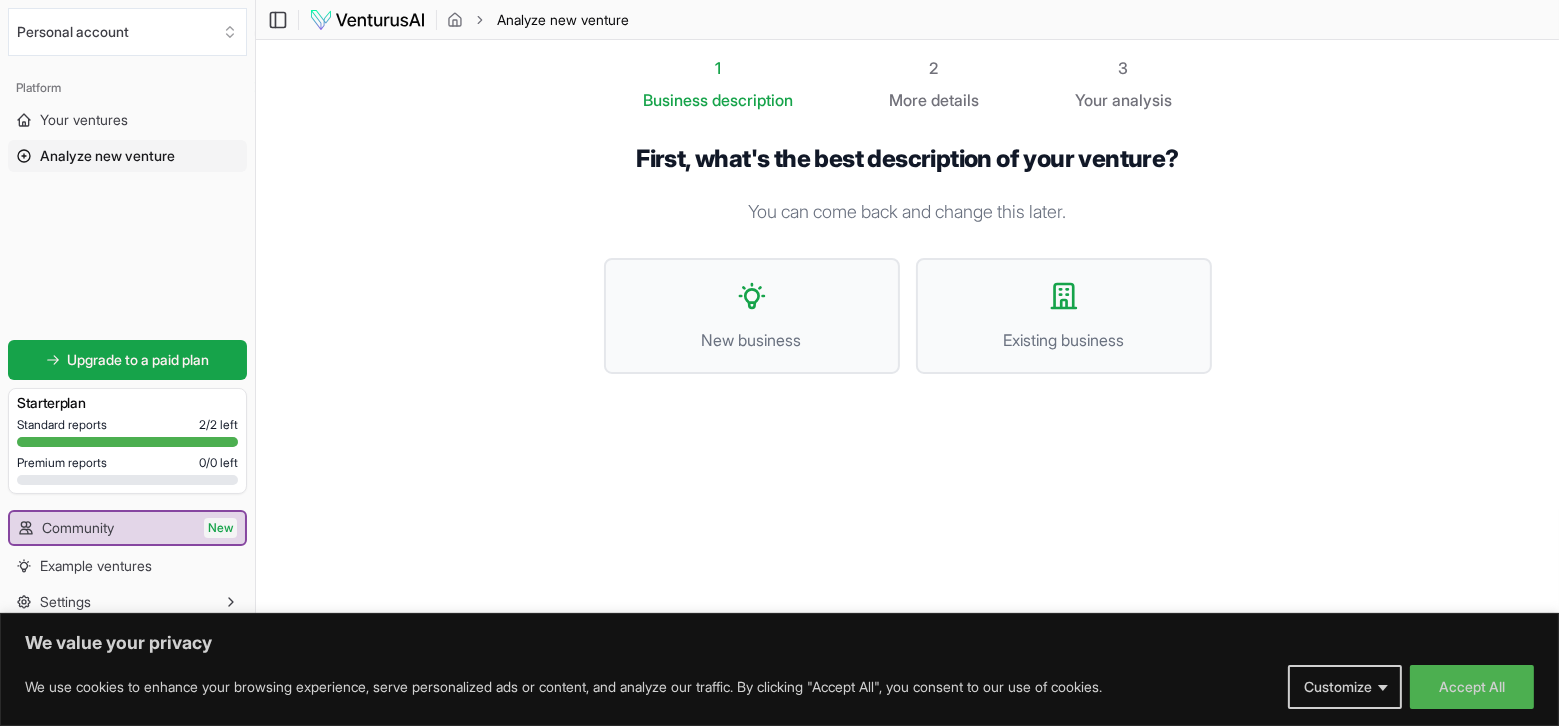click on "1 Business   description 2 More   details 3 Your   analysis First, what's the best description of your venture? You can come back and change this later. New business Existing business" at bounding box center [907, 333] 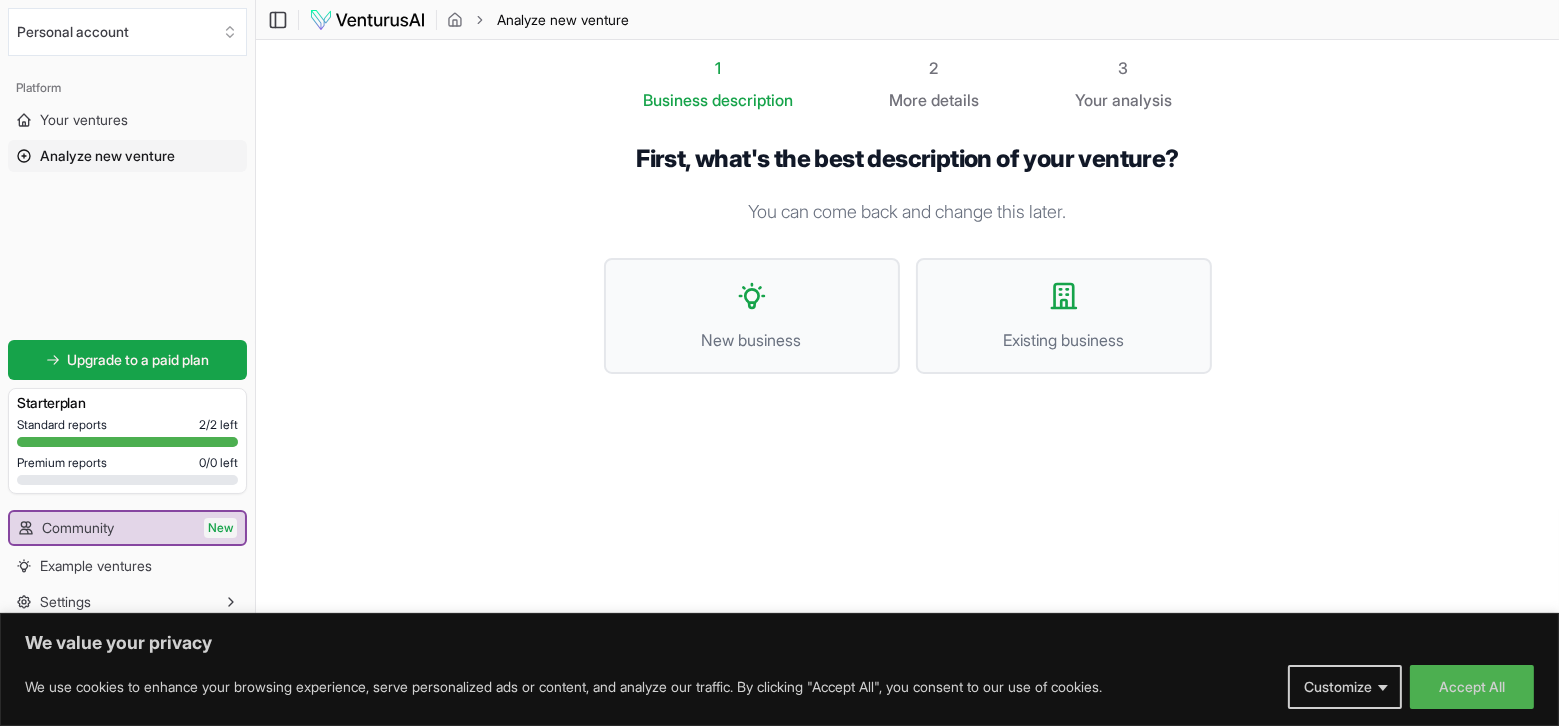 click on "You can come back and change this later." at bounding box center [908, 212] 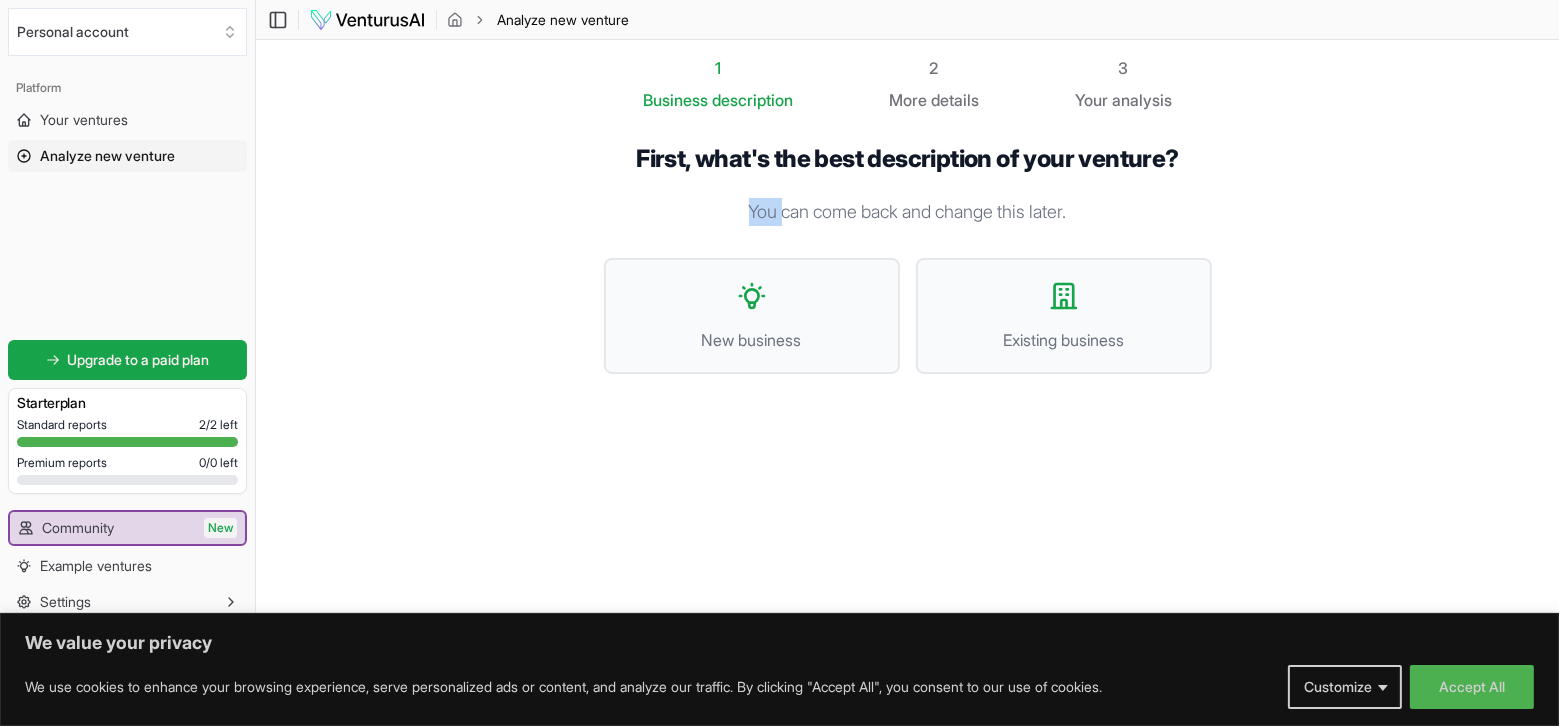 click on "You can come back and change this later." at bounding box center (908, 212) 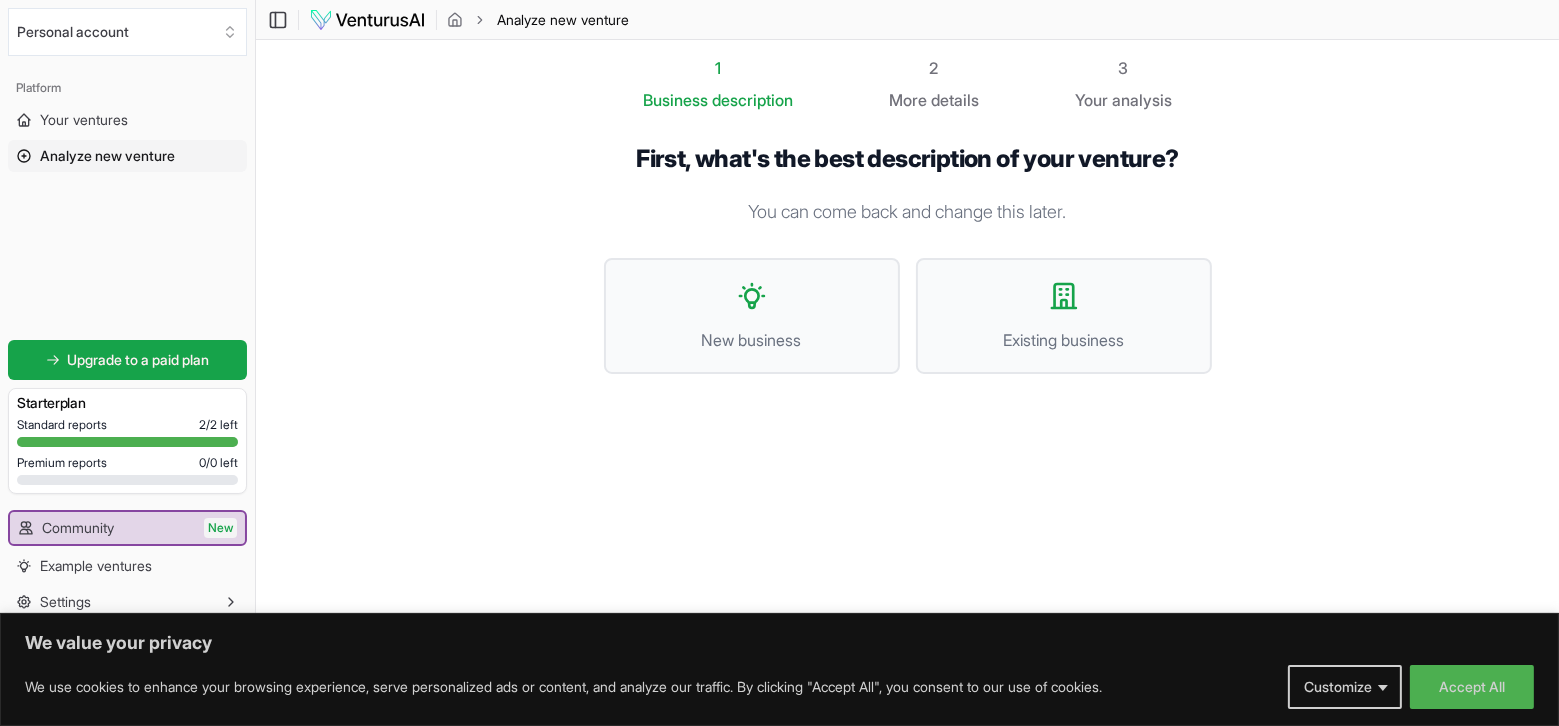 click on "1 Business   description 2 More   details 3 Your   analysis First, what's the best description of your venture? You can come back and change this later. New business Existing business" at bounding box center [908, 333] 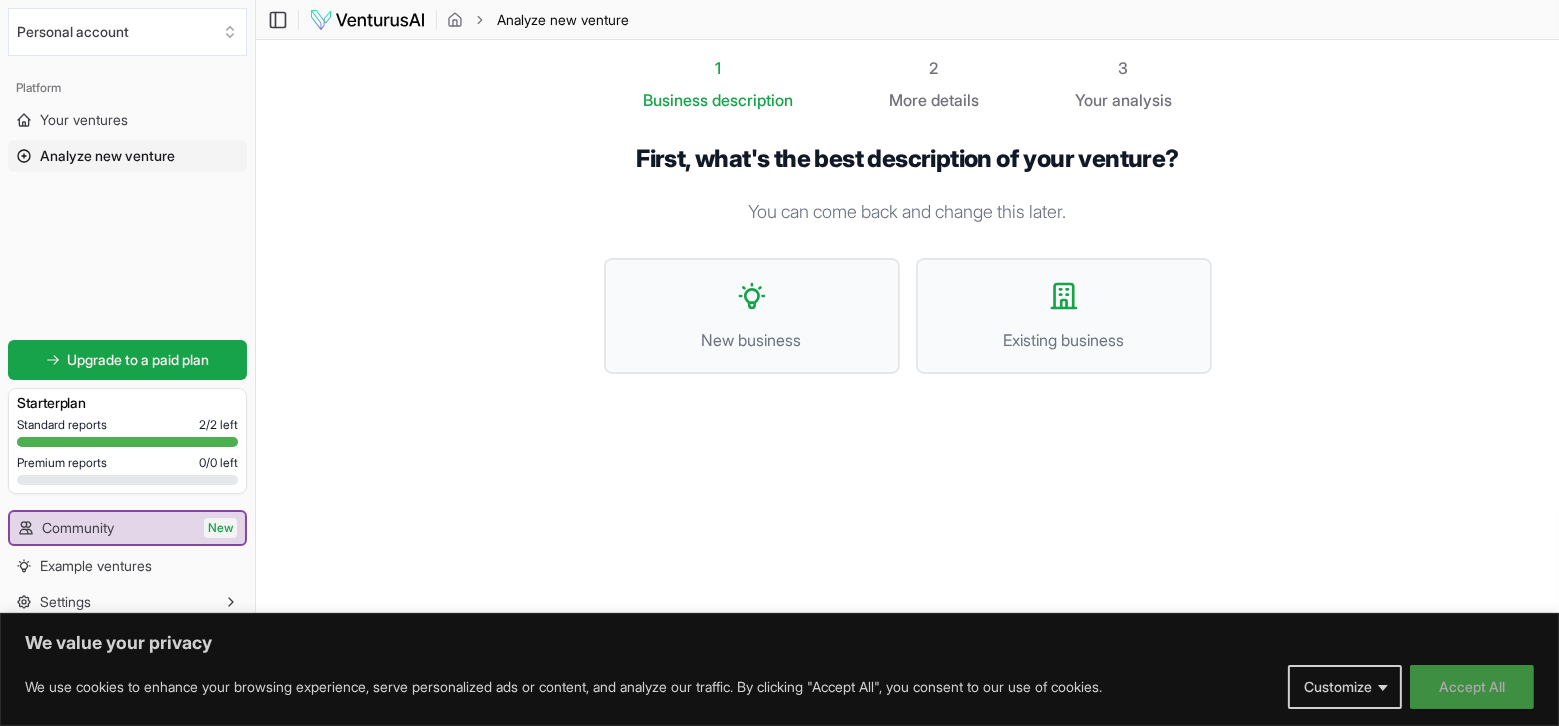 click on "Accept All" at bounding box center [1472, 687] 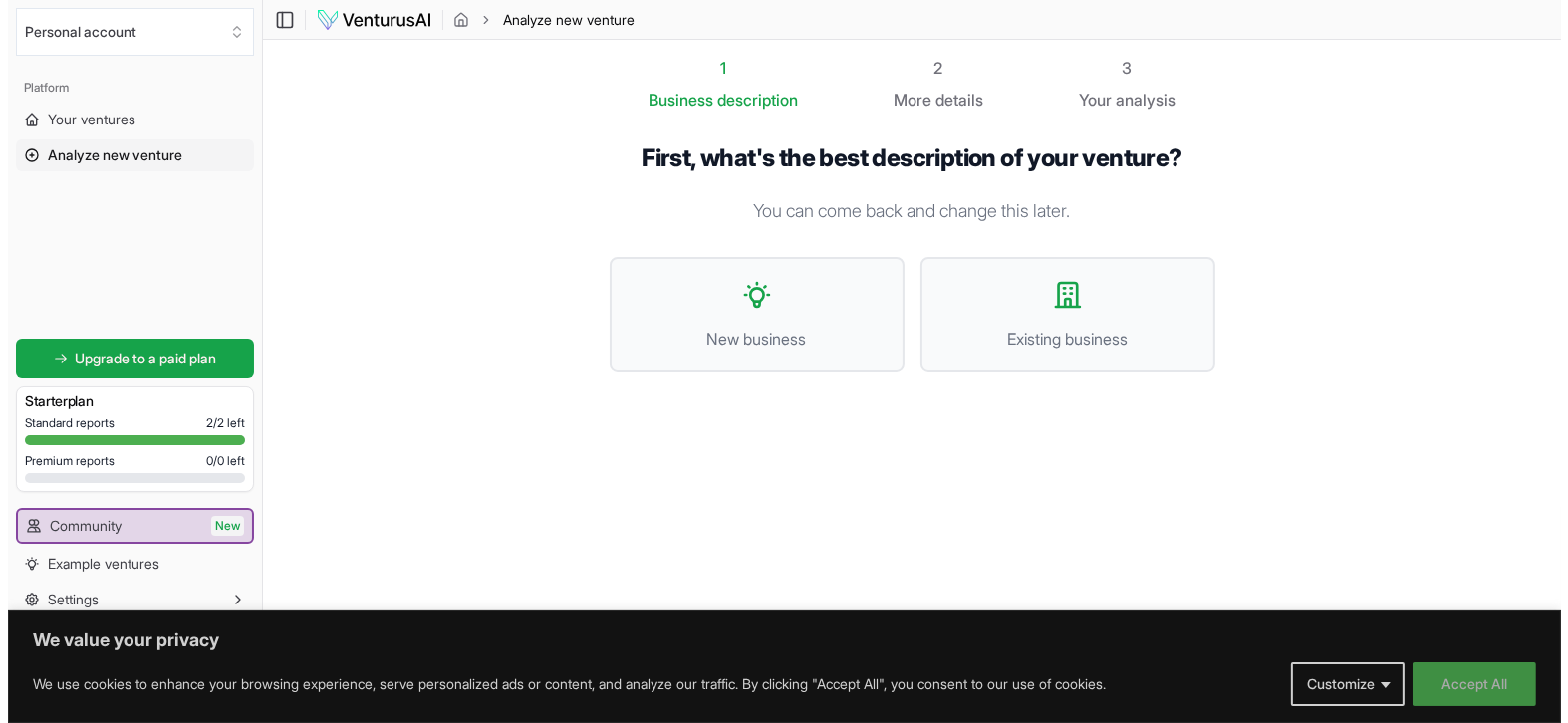 scroll, scrollTop: 0, scrollLeft: 0, axis: both 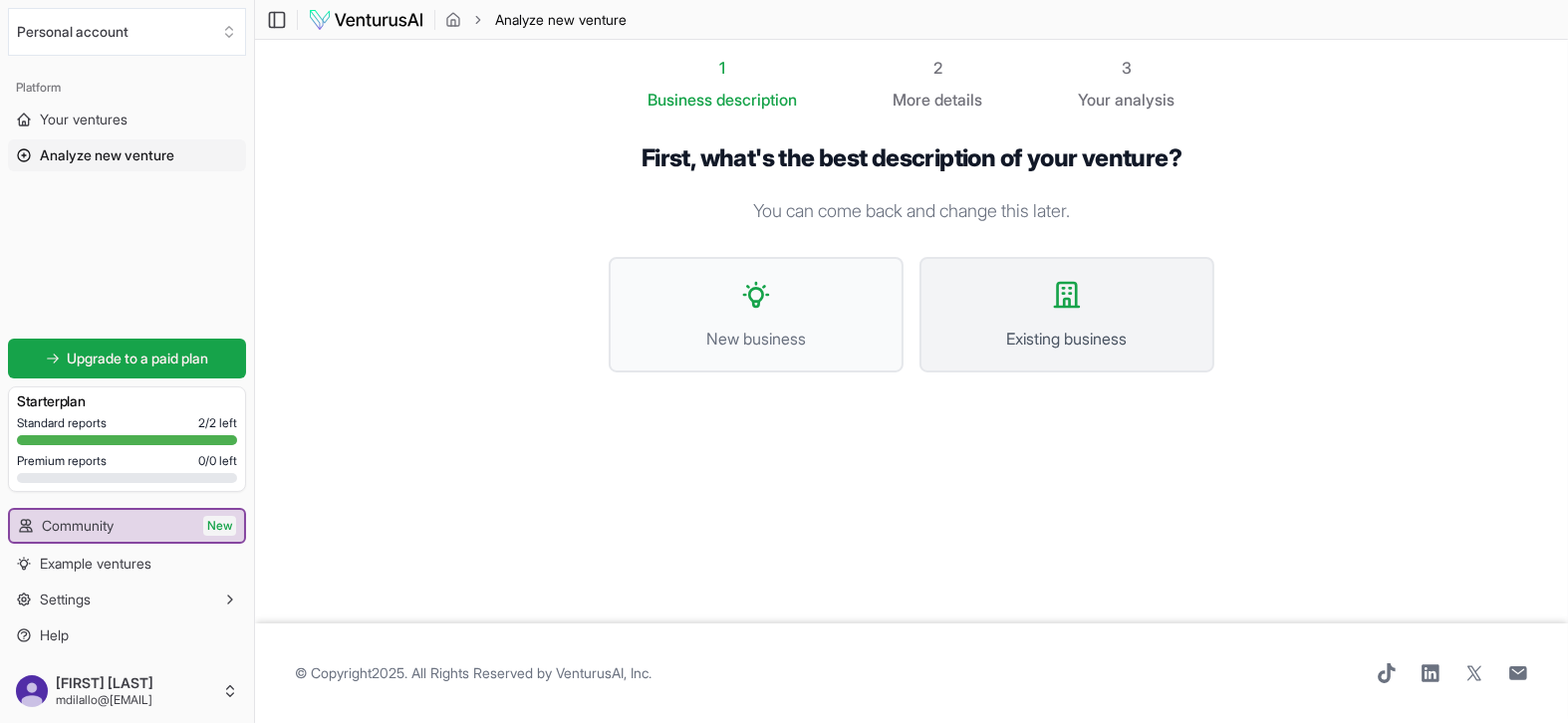 click on "Existing business" at bounding box center [1067, 315] 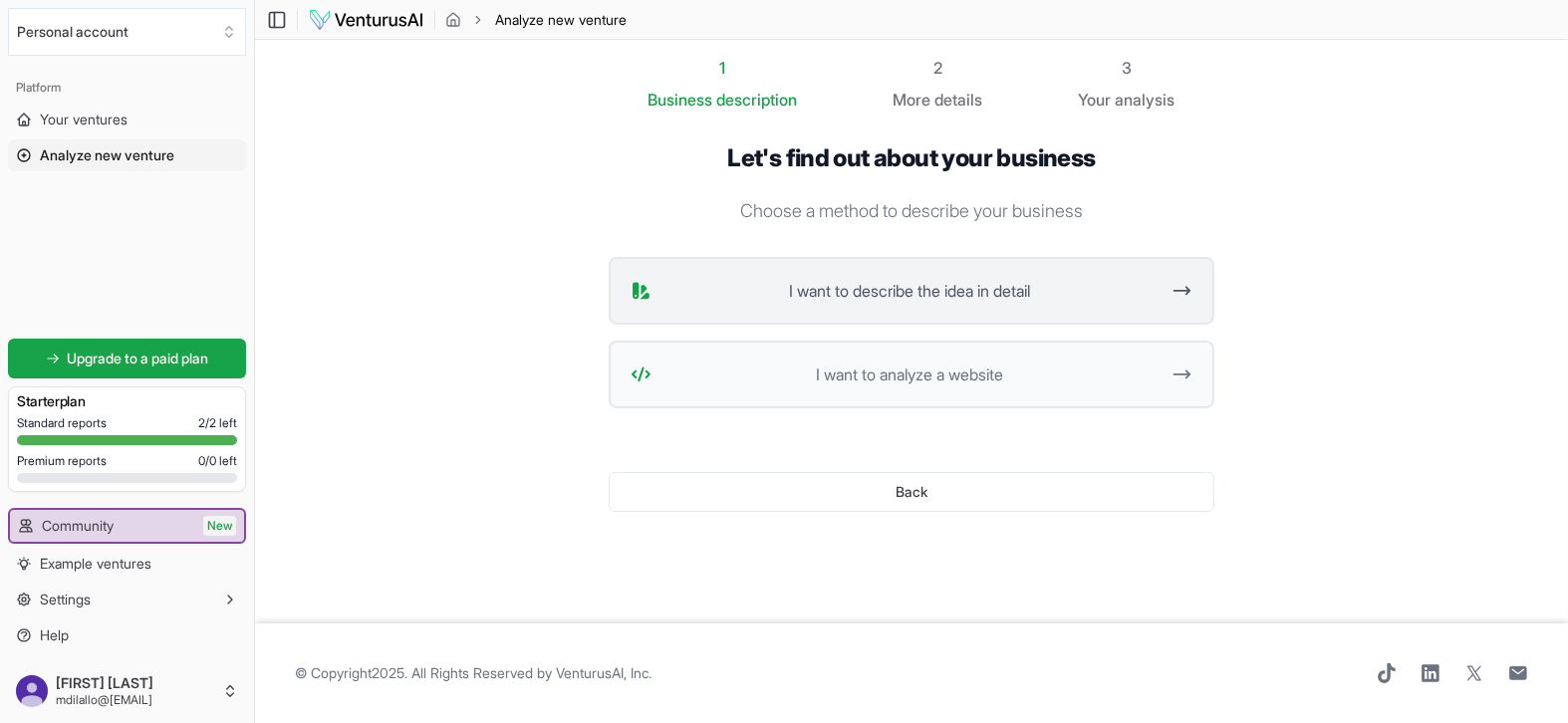 click on "I want to describe the idea in detail" at bounding box center [912, 291] 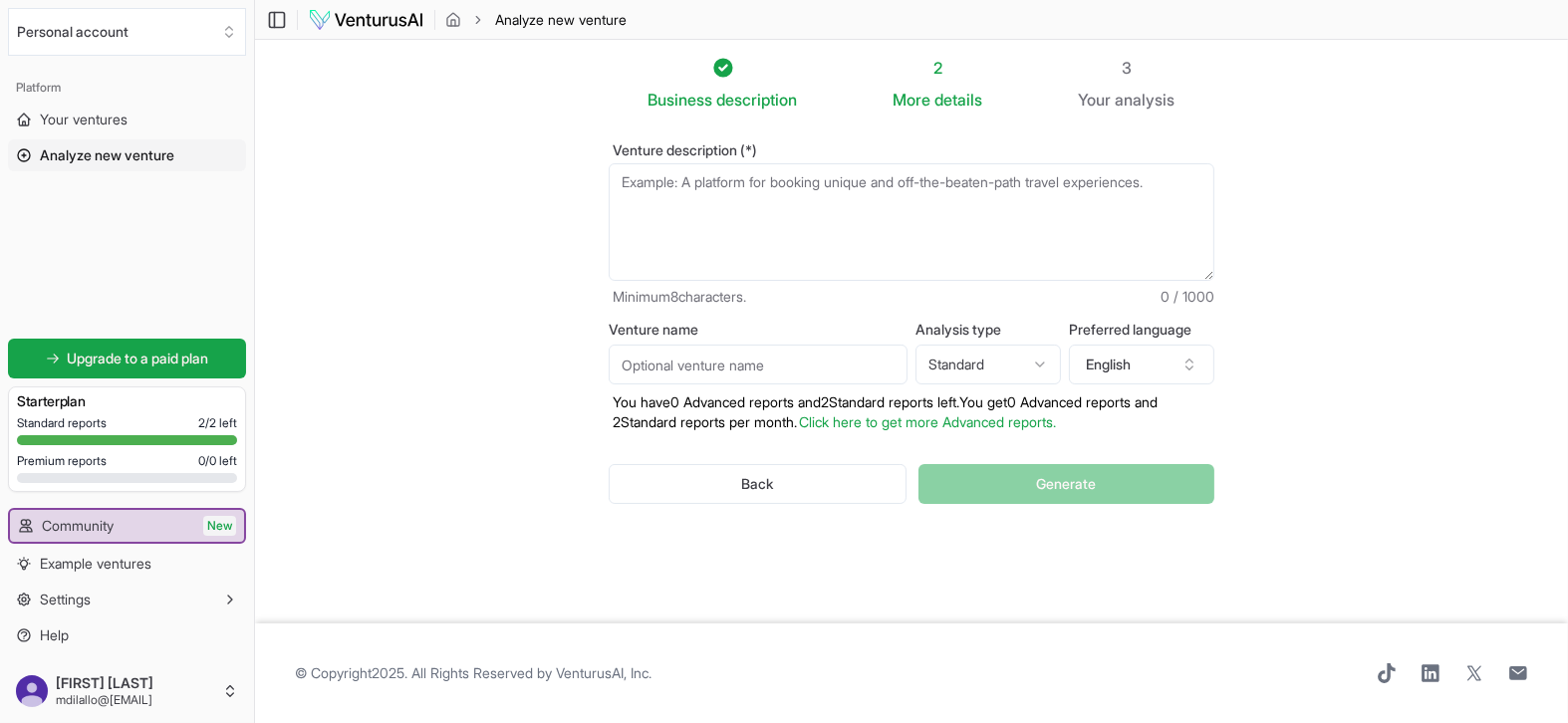 click on "Venture description (*)" at bounding box center [912, 222] 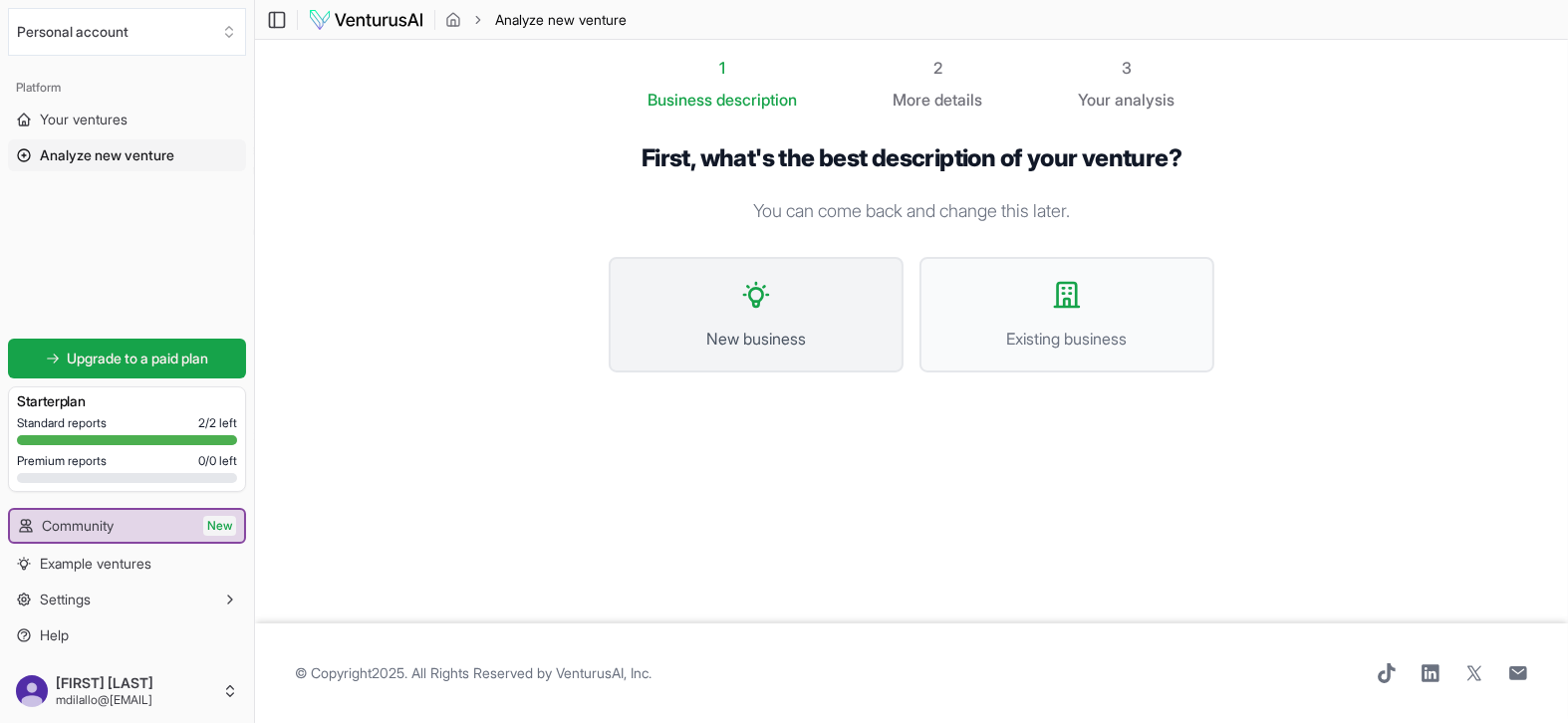 click on "New business" at bounding box center (756, 315) 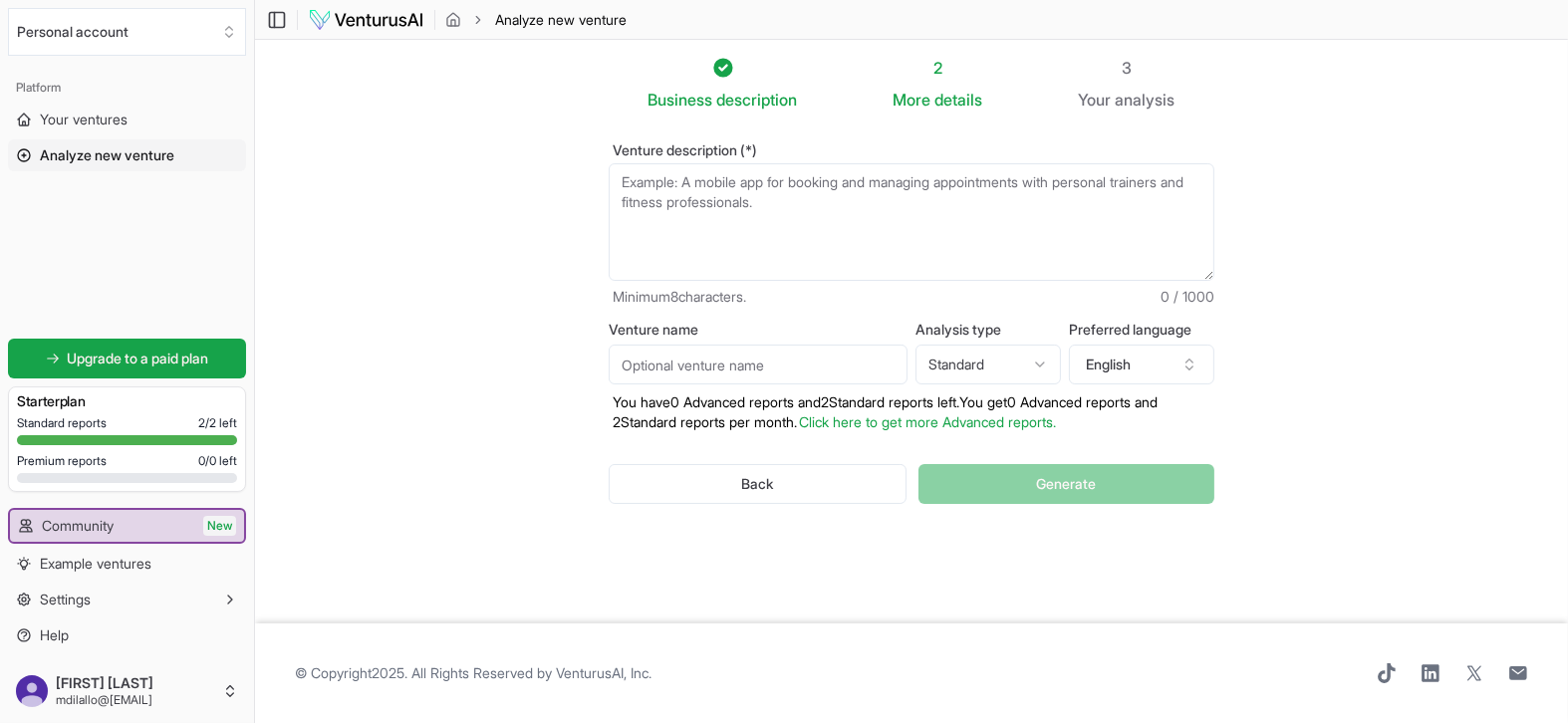 click on "Venture description (*)" at bounding box center (912, 222) 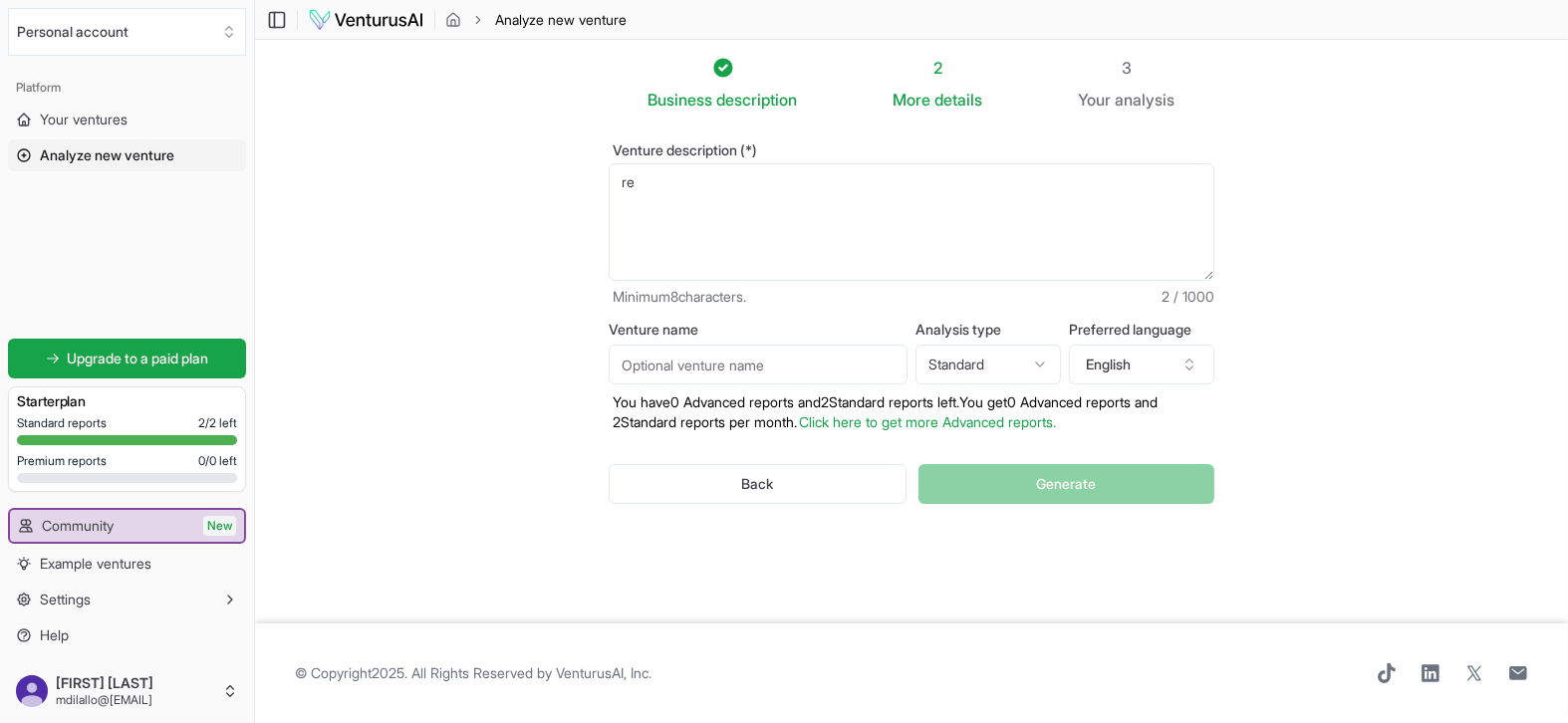 type on "r" 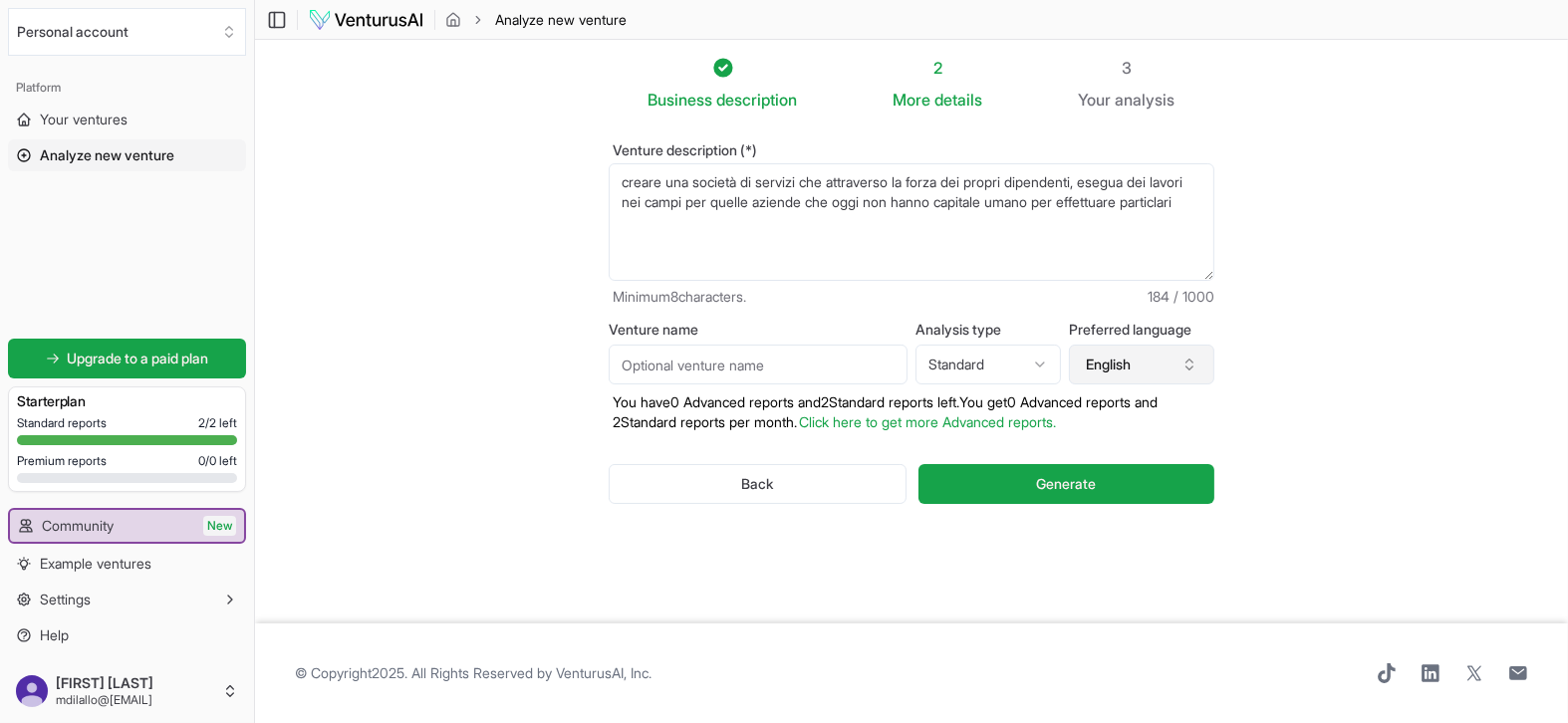 type on "creare una società di servizi che attraverso la forza dei propri dipendenti, esegua dei lavori nei campi per quelle aziende che oggi non hanno capitale umano per effettuare particlari" 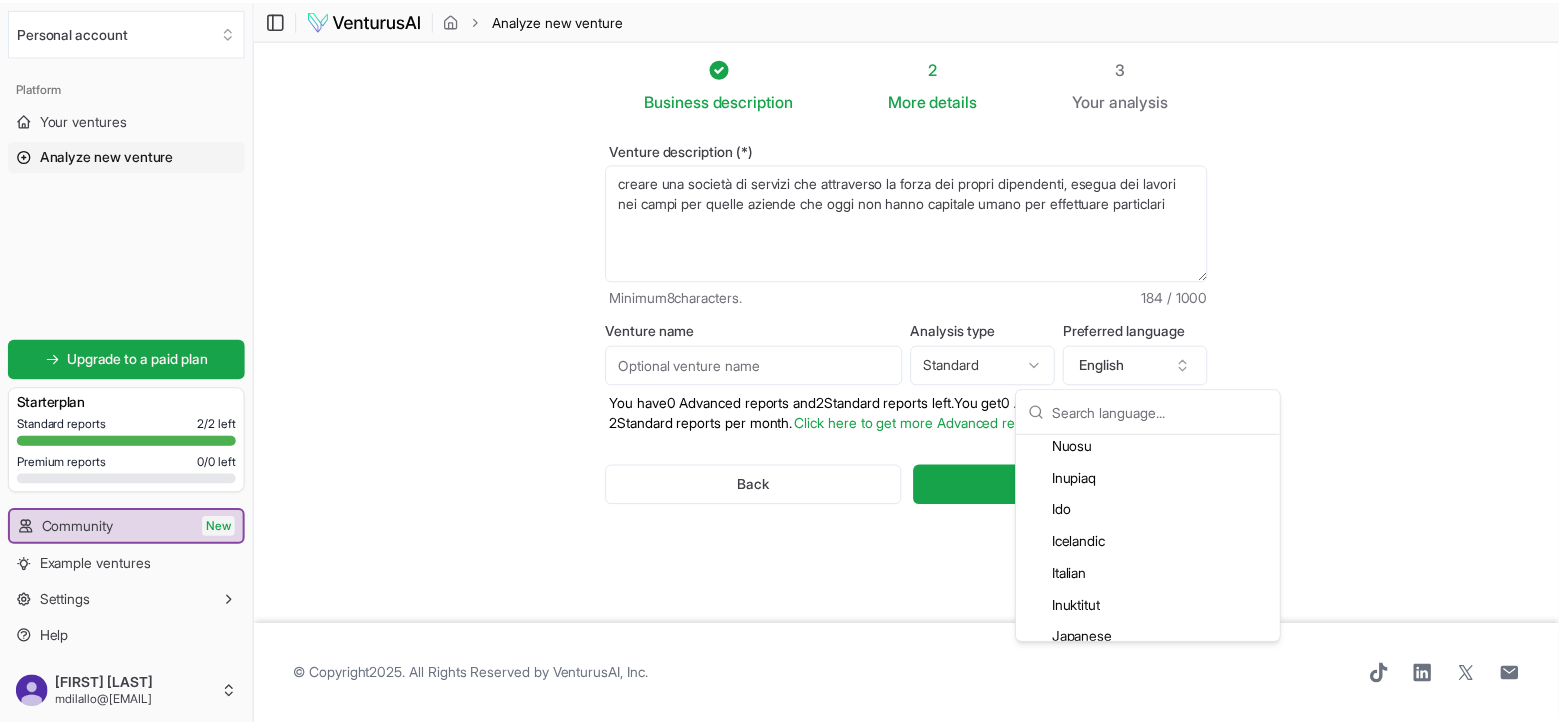 scroll, scrollTop: 2200, scrollLeft: 0, axis: vertical 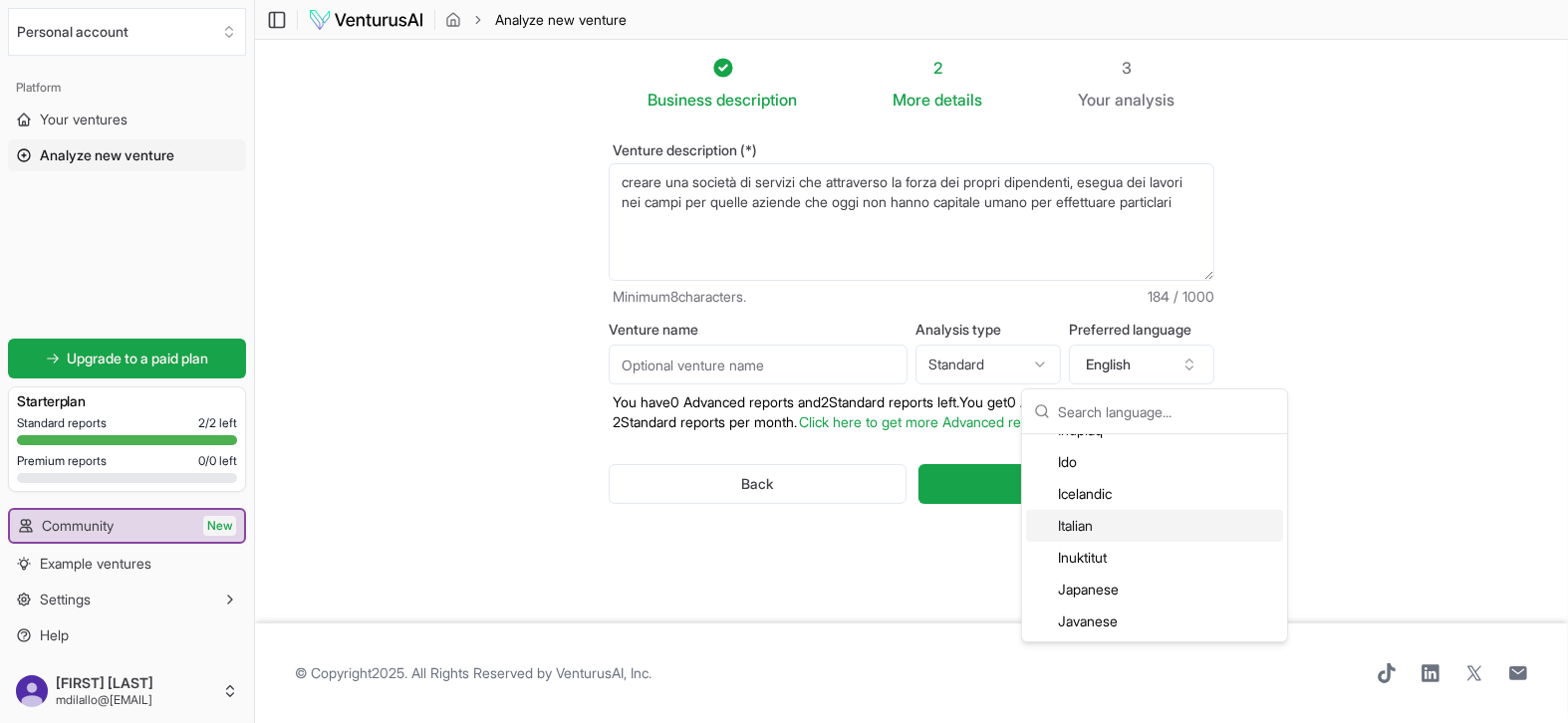 click on "Italian" at bounding box center (1155, 526) 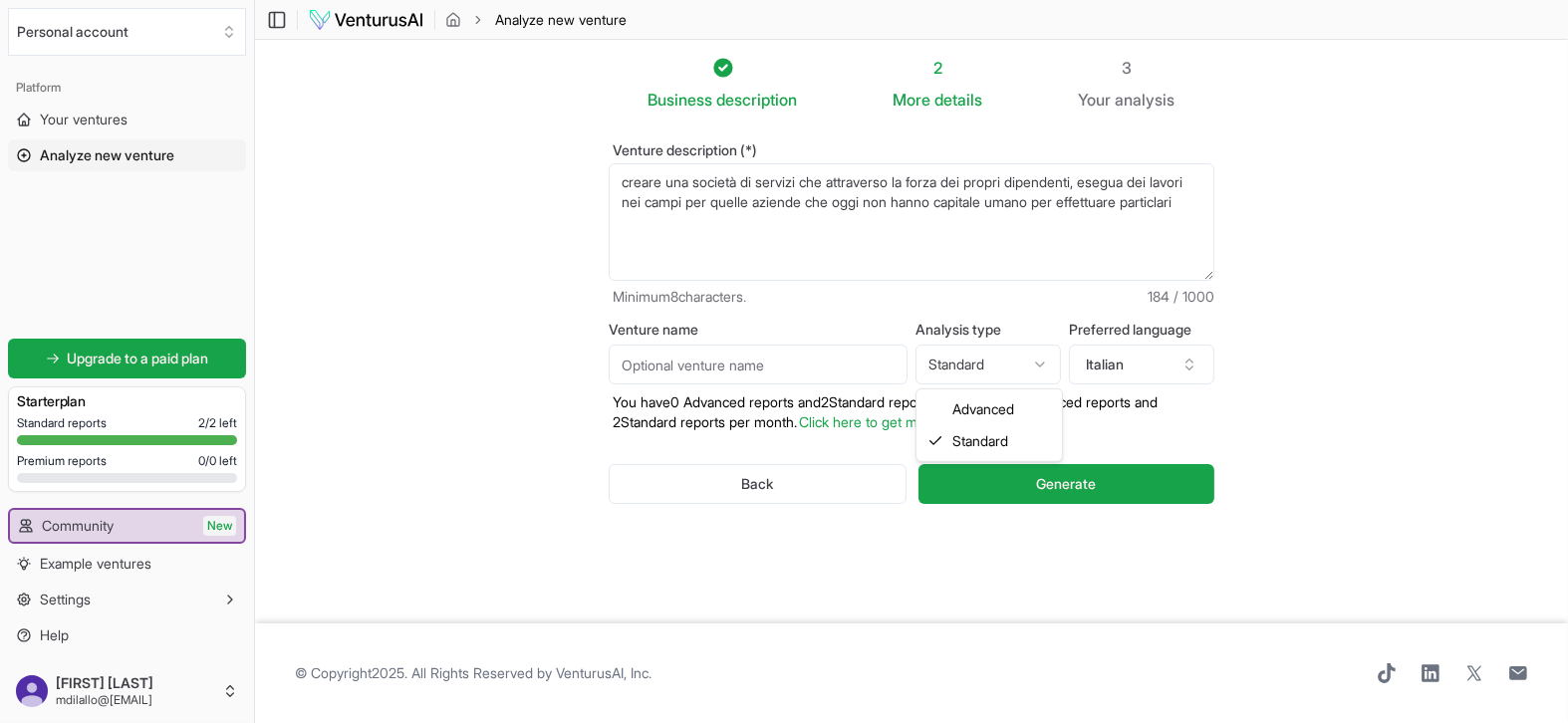 click on "We value your privacy We use cookies to enhance your browsing experience, serve personalized ads or content, and analyze our traffic. By clicking "Accept All", you consent to our use of cookies. Customize    Accept All Customize Consent Preferences   We use cookies to help you navigate efficiently and perform certain functions. You will find detailed information about all cookies under each consent category below. The cookies that are categorized as "Necessary" are stored on your browser as they are essential for enabling the basic functionalities of the site. ...  Show more Necessary Always Active Necessary cookies are required to enable the basic features of this site, such as providing secure log-in or adjusting your consent preferences. These cookies do not store any personally identifiable data. Cookie cookieyes-consent Duration 1 year Description Cookie __cf_bm Duration 1 hour Description This cookie, set by Cloudflare, is used to support Cloudflare Bot Management.  Cookie _cfuvid Duration session lidc" at bounding box center [784, 362] 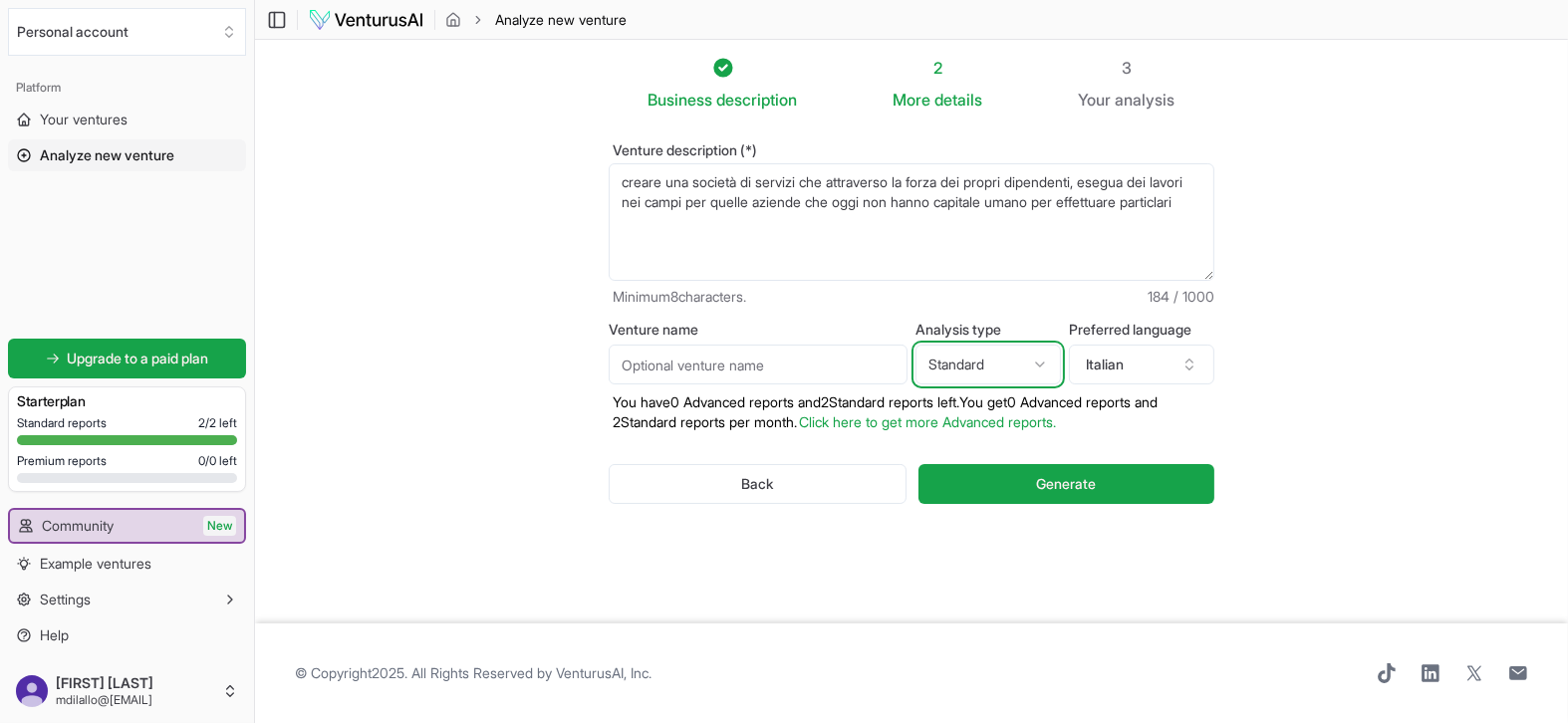 click on "We value your privacy We use cookies to enhance your browsing experience, serve personalized ads or content, and analyze our traffic. By clicking "Accept All", you consent to our use of cookies. Customize    Accept All Customize Consent Preferences   We use cookies to help you navigate efficiently and perform certain functions. You will find detailed information about all cookies under each consent category below. The cookies that are categorized as "Necessary" are stored on your browser as they are essential for enabling the basic functionalities of the site. ...  Show more Necessary Always Active Necessary cookies are required to enable the basic features of this site, such as providing secure log-in or adjusting your consent preferences. These cookies do not store any personally identifiable data. Cookie cookieyes-consent Duration 1 year Description Cookie __cf_bm Duration 1 hour Description This cookie, set by Cloudflare, is used to support Cloudflare Bot Management.  Cookie _cfuvid Duration session lidc" at bounding box center [784, 362] 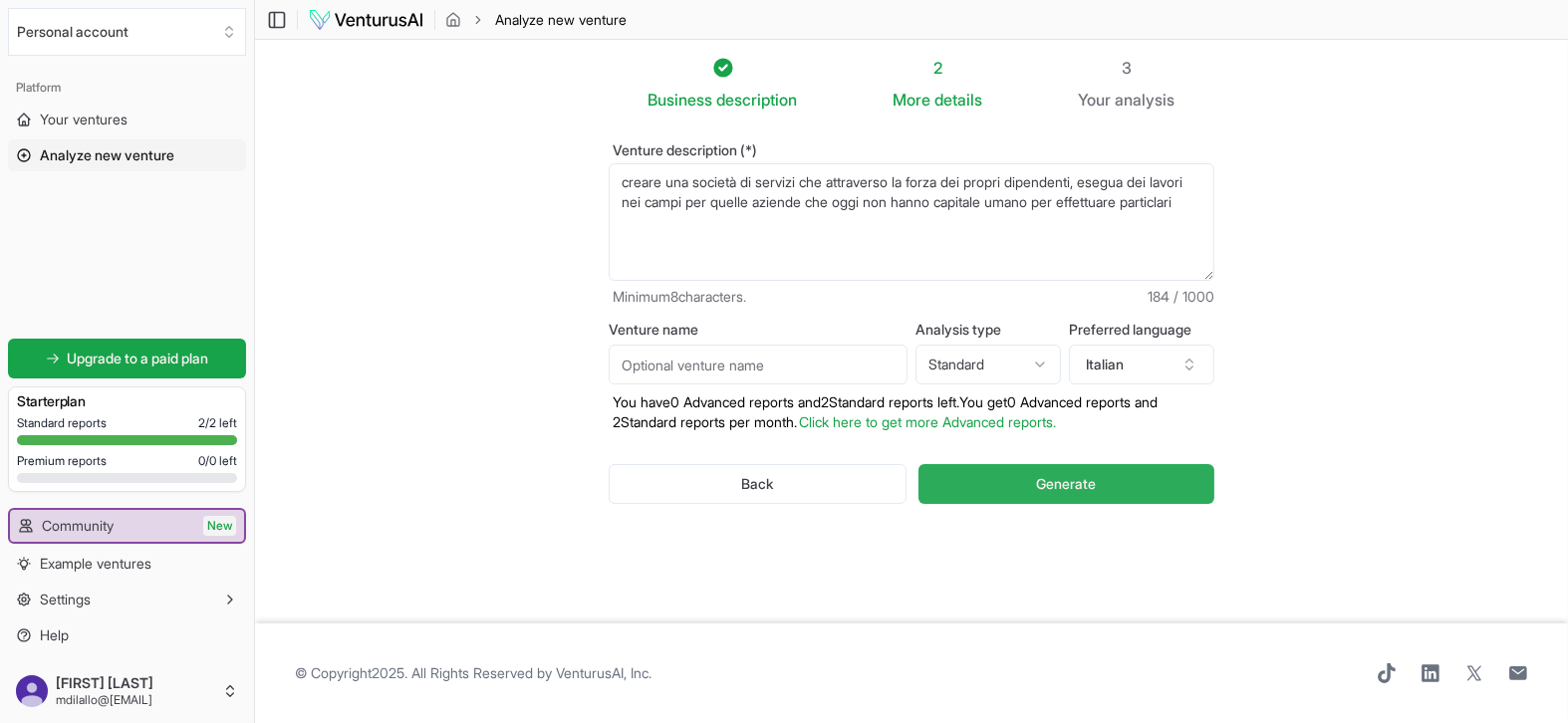 click on "Generate" at bounding box center (1066, 484) 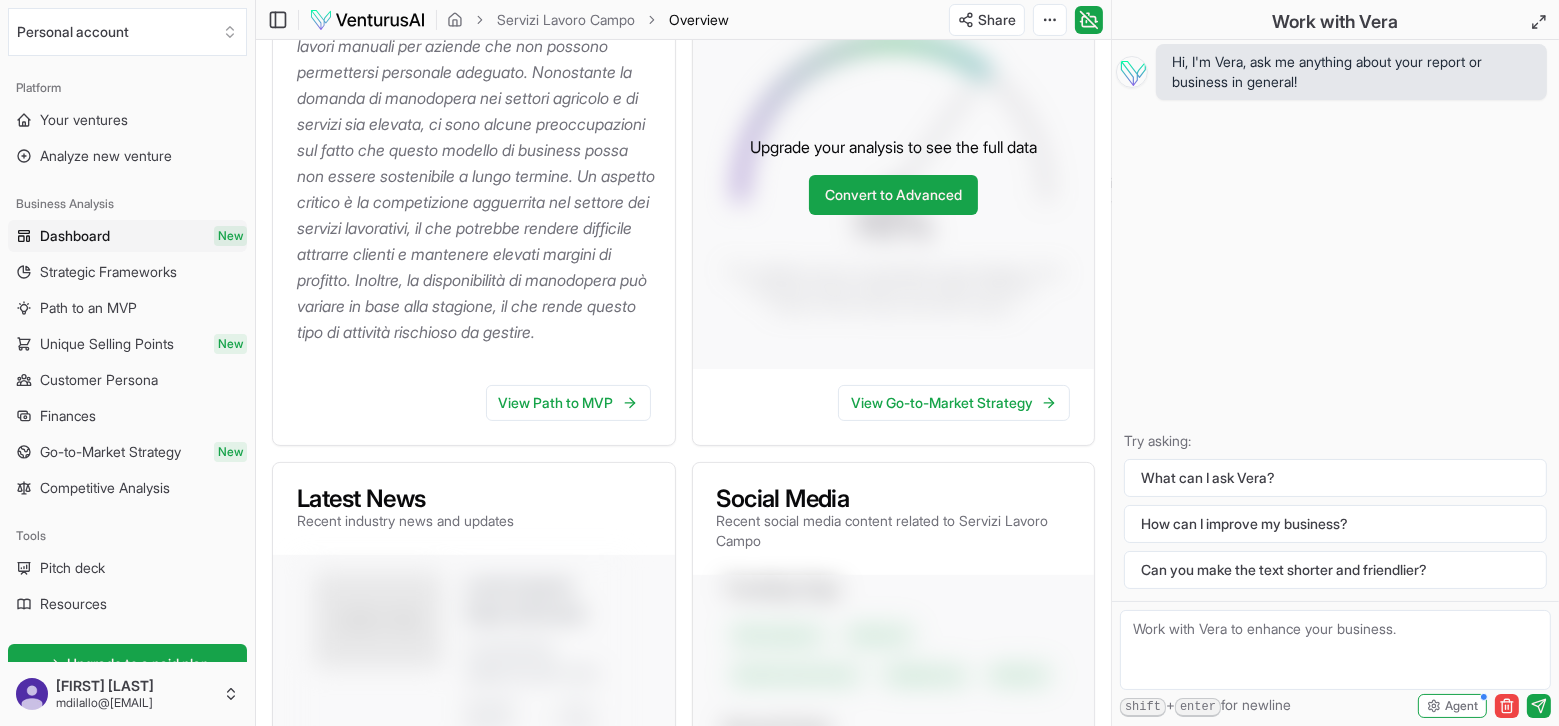 scroll, scrollTop: 399, scrollLeft: 0, axis: vertical 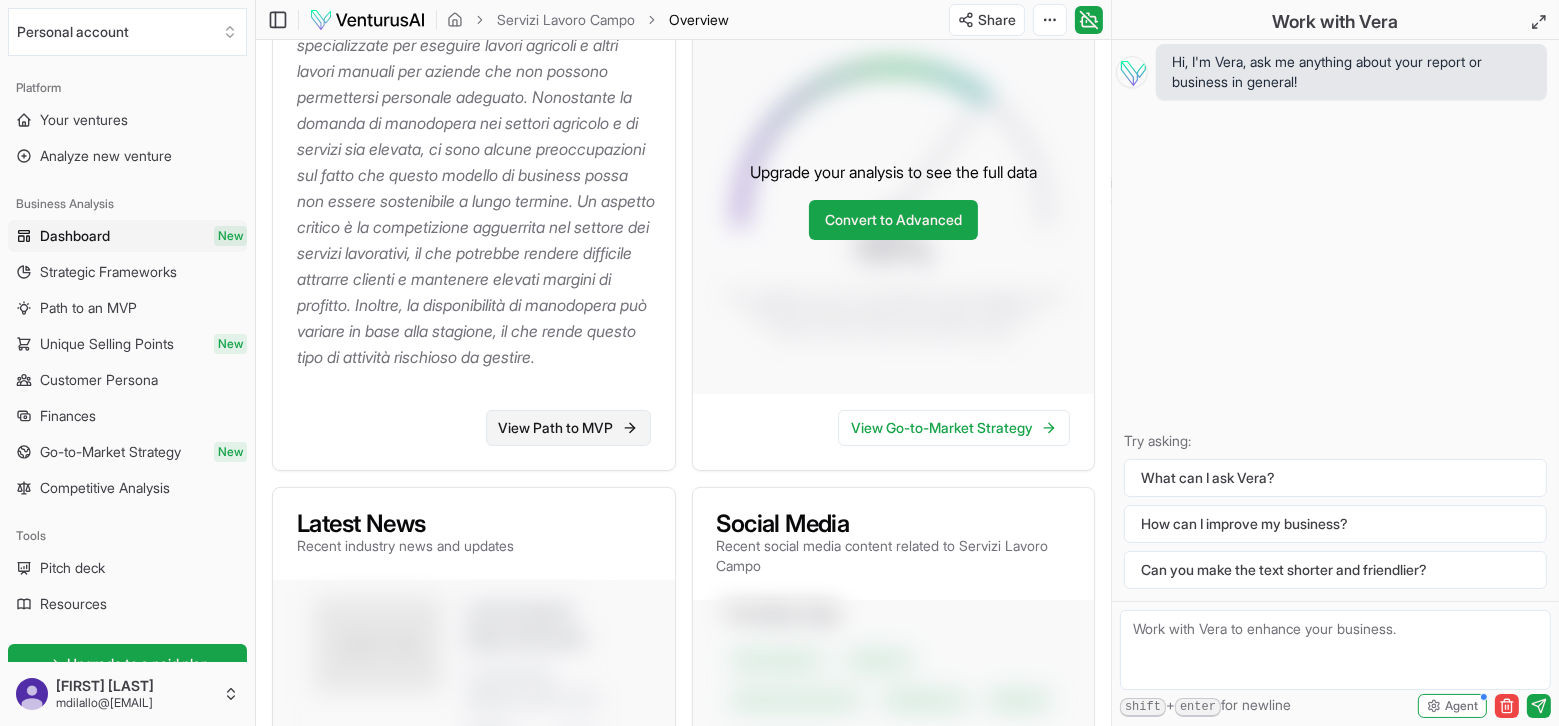 click on "View Path to MVP" at bounding box center (568, 428) 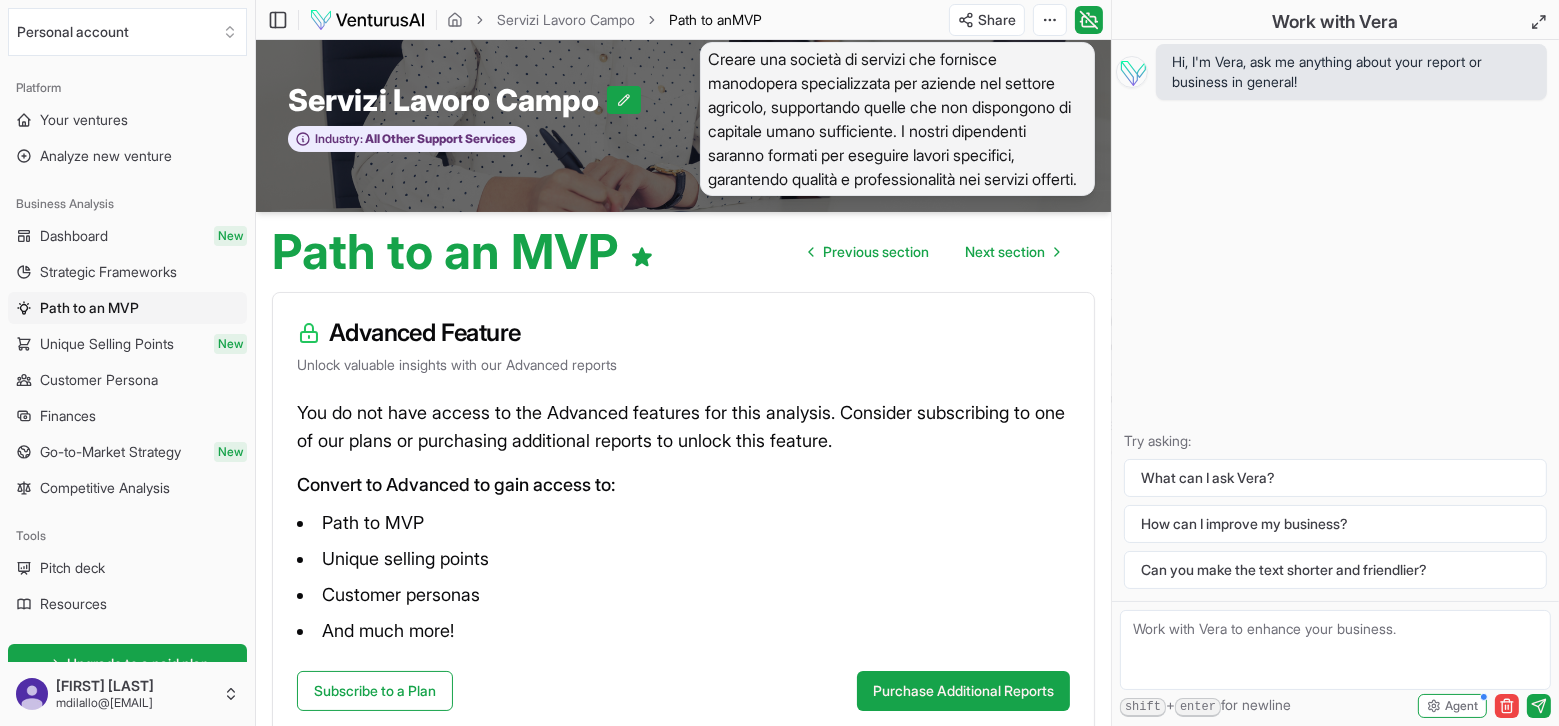 scroll, scrollTop: 0, scrollLeft: 0, axis: both 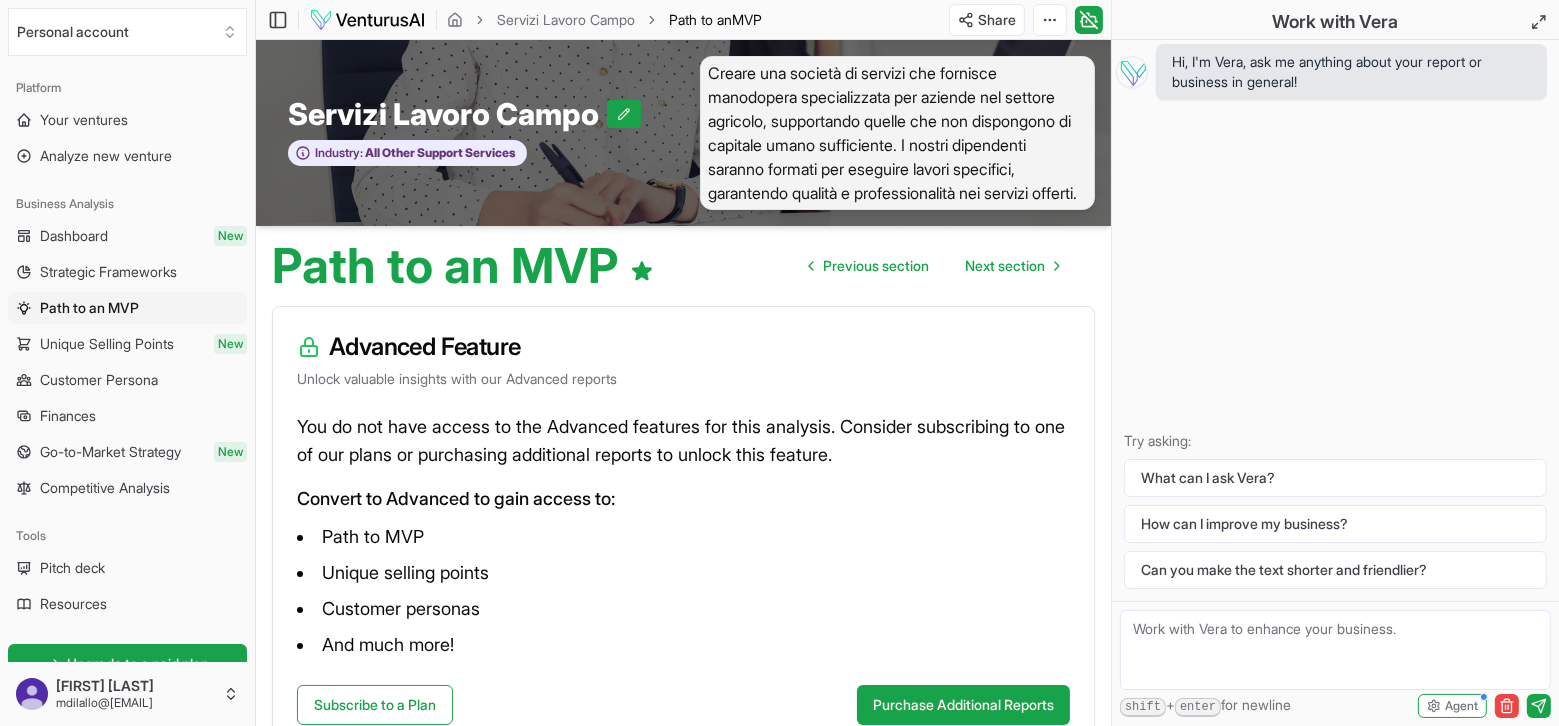 click on "Servizi Lavoro Campo Industry: All Other Support Services Creare una società di servizi che fornisce manodopera specializzata per aziende nel settore agricolo, supportando quelle che non dispongono di capitale umano sufficiente. I nostri dipendenti saranno formati per eseguire lavori specifici, garantendo qualità e professionalità nei servizi offerti." at bounding box center (683, 133) 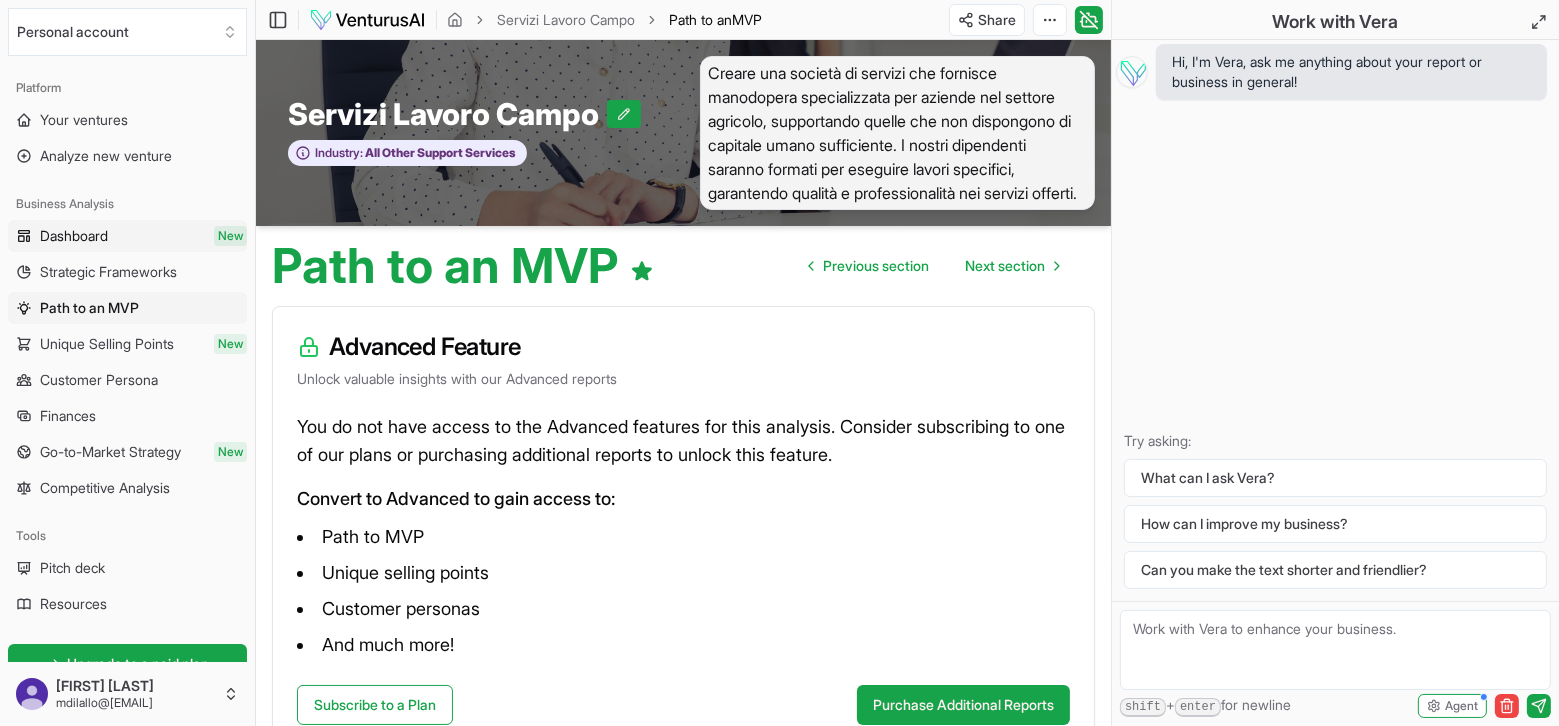 click on "Dashboard New" at bounding box center [127, 236] 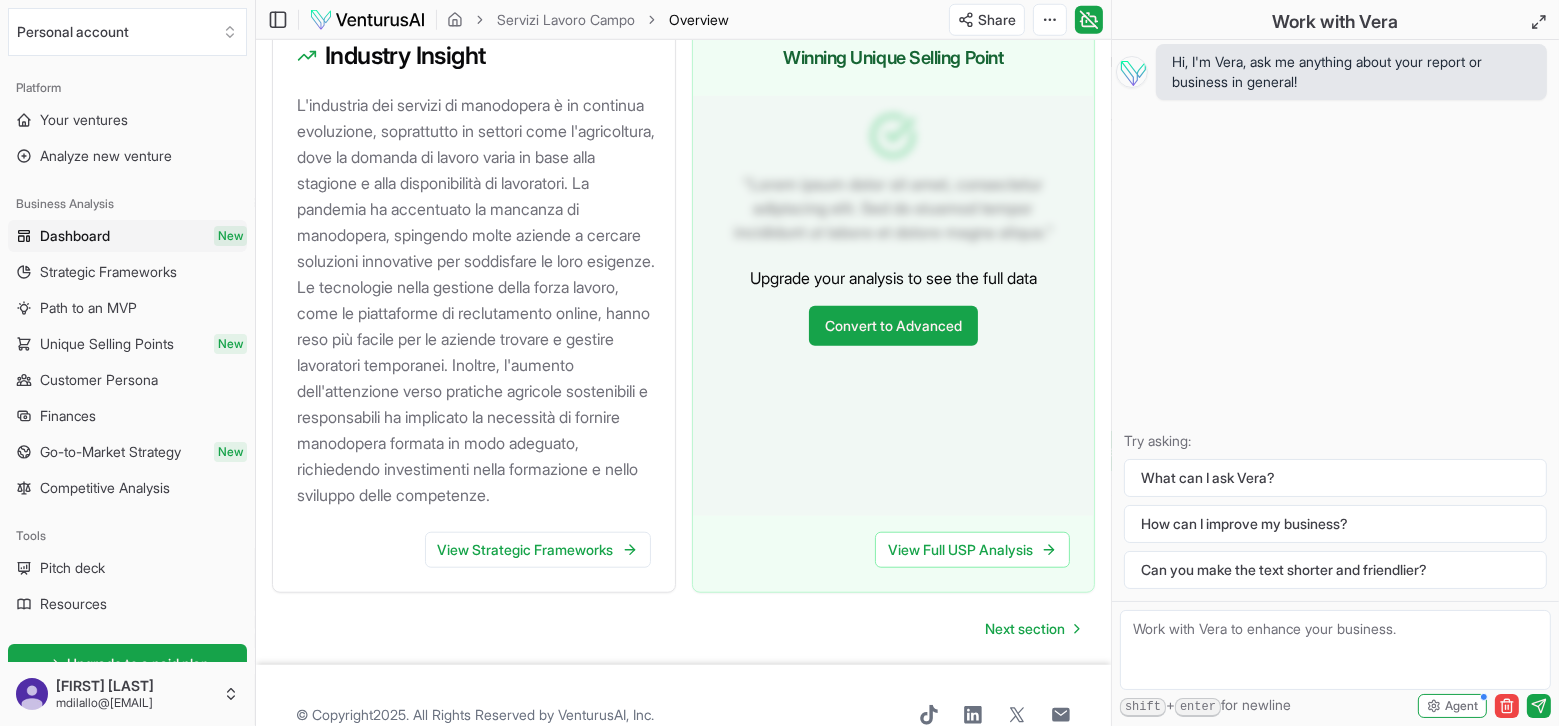 scroll, scrollTop: 1994, scrollLeft: 0, axis: vertical 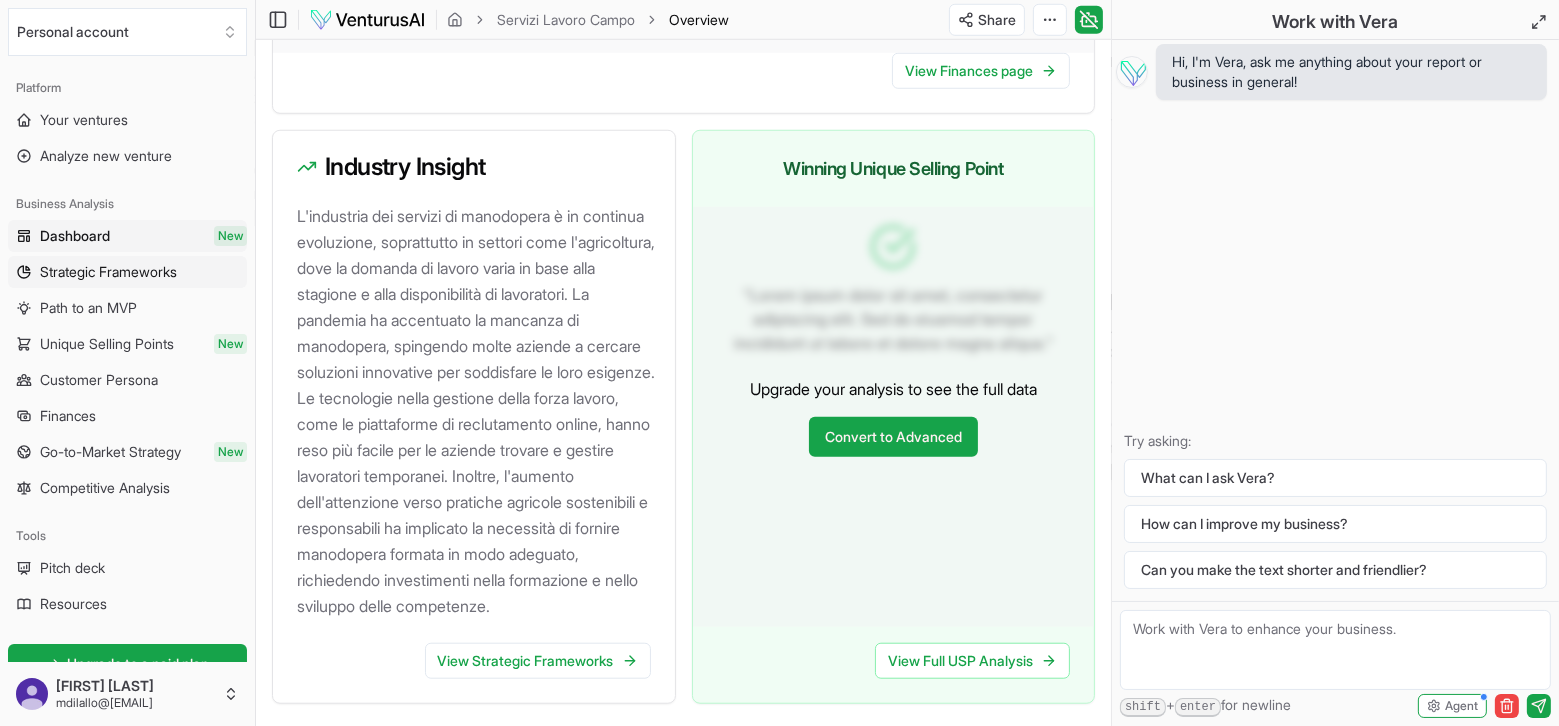 click on "Strategic Frameworks" at bounding box center (108, 272) 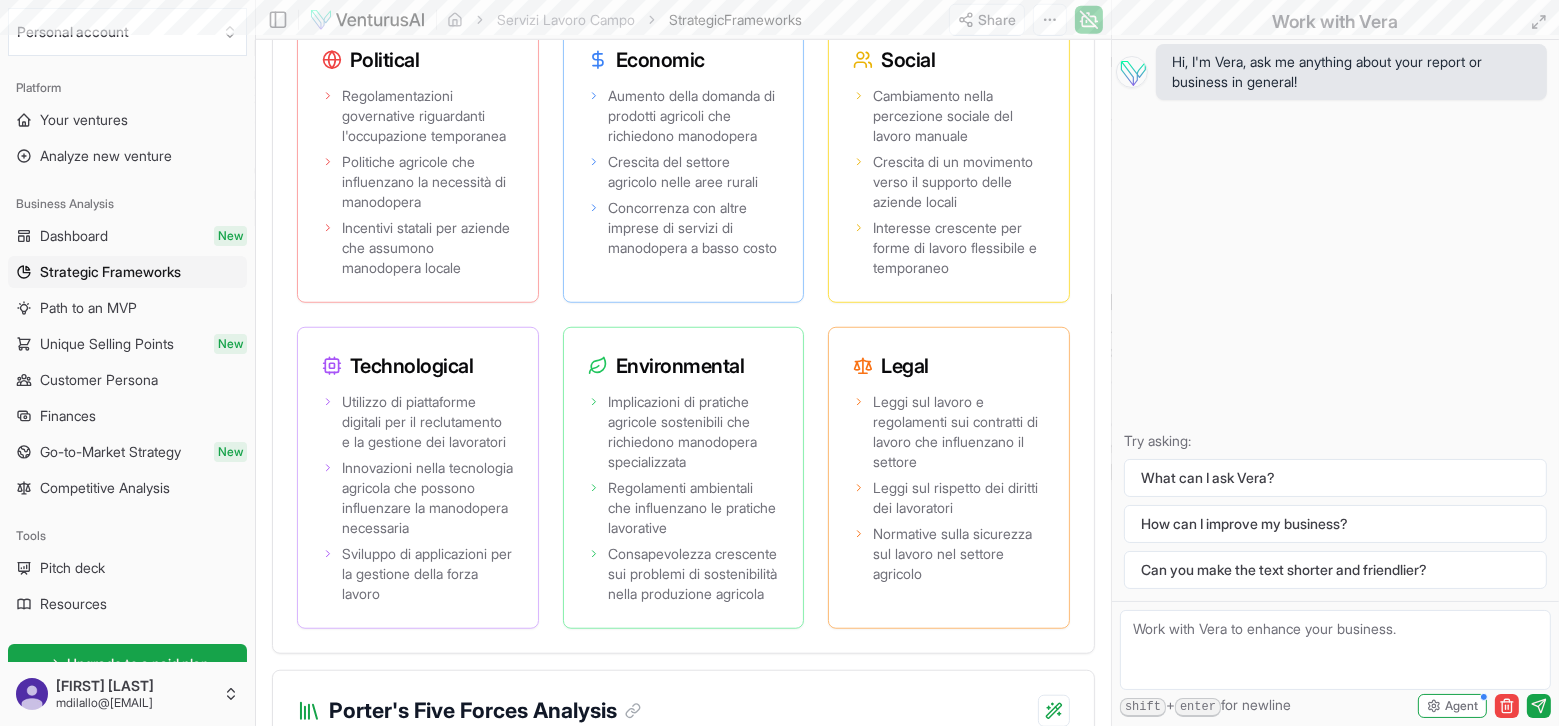 scroll, scrollTop: 0, scrollLeft: 0, axis: both 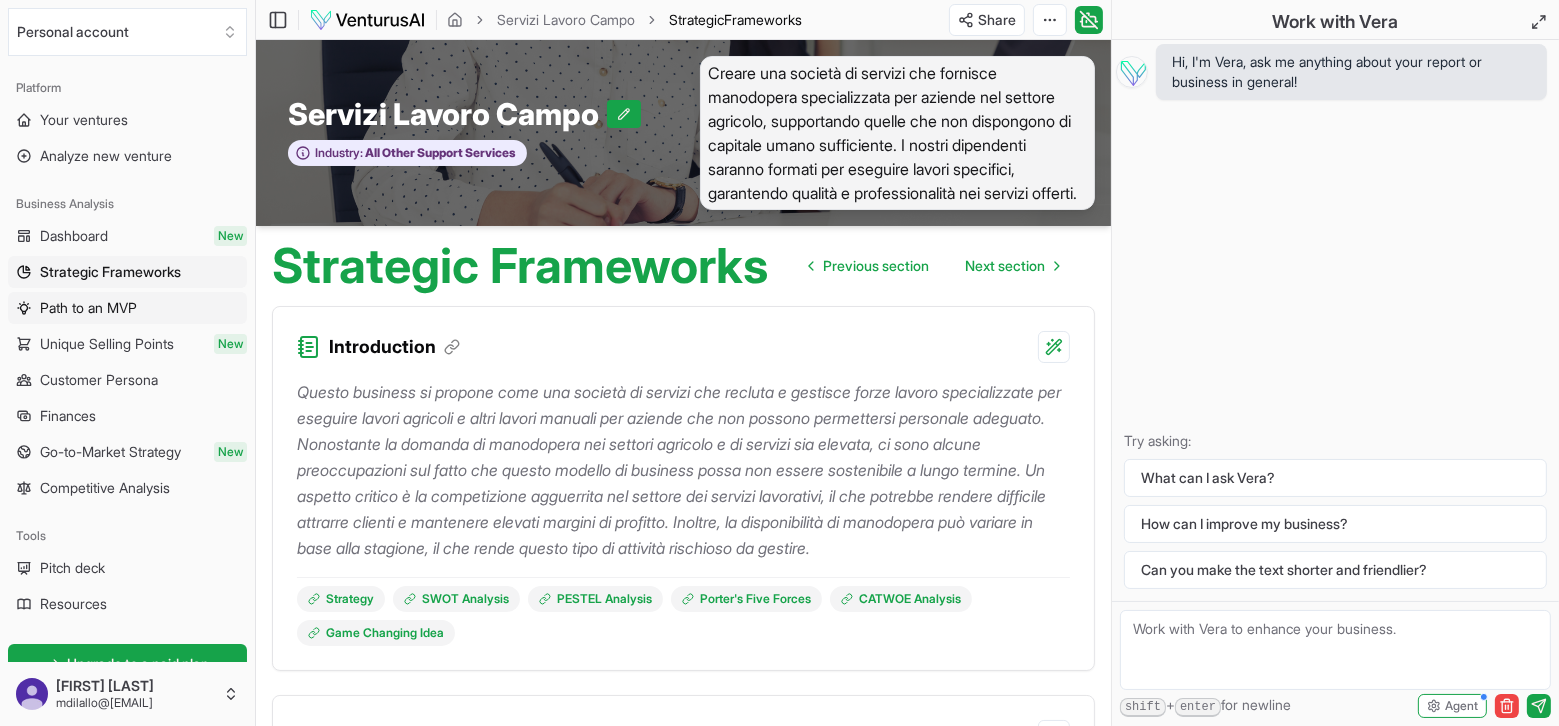 click on "Path to an MVP" at bounding box center (88, 308) 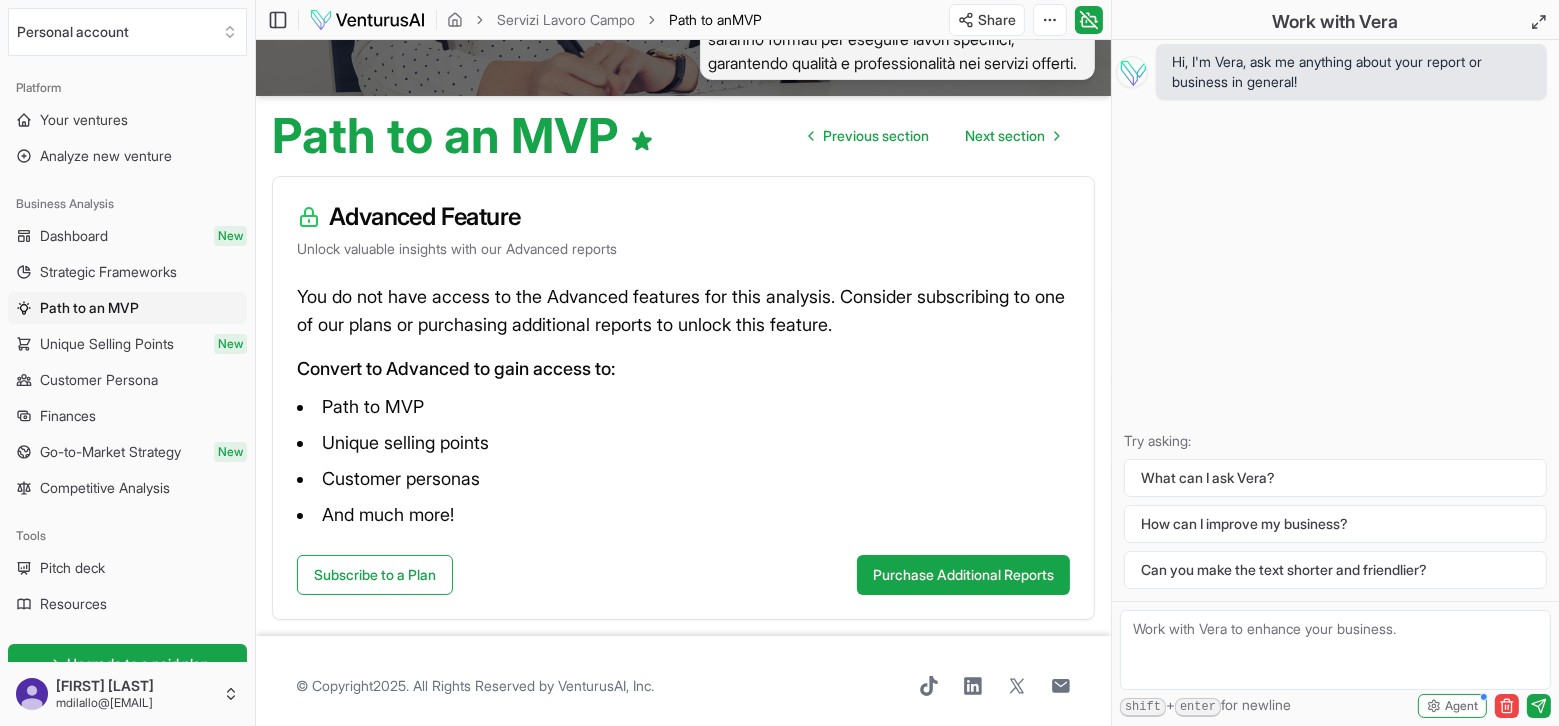 scroll, scrollTop: 139, scrollLeft: 0, axis: vertical 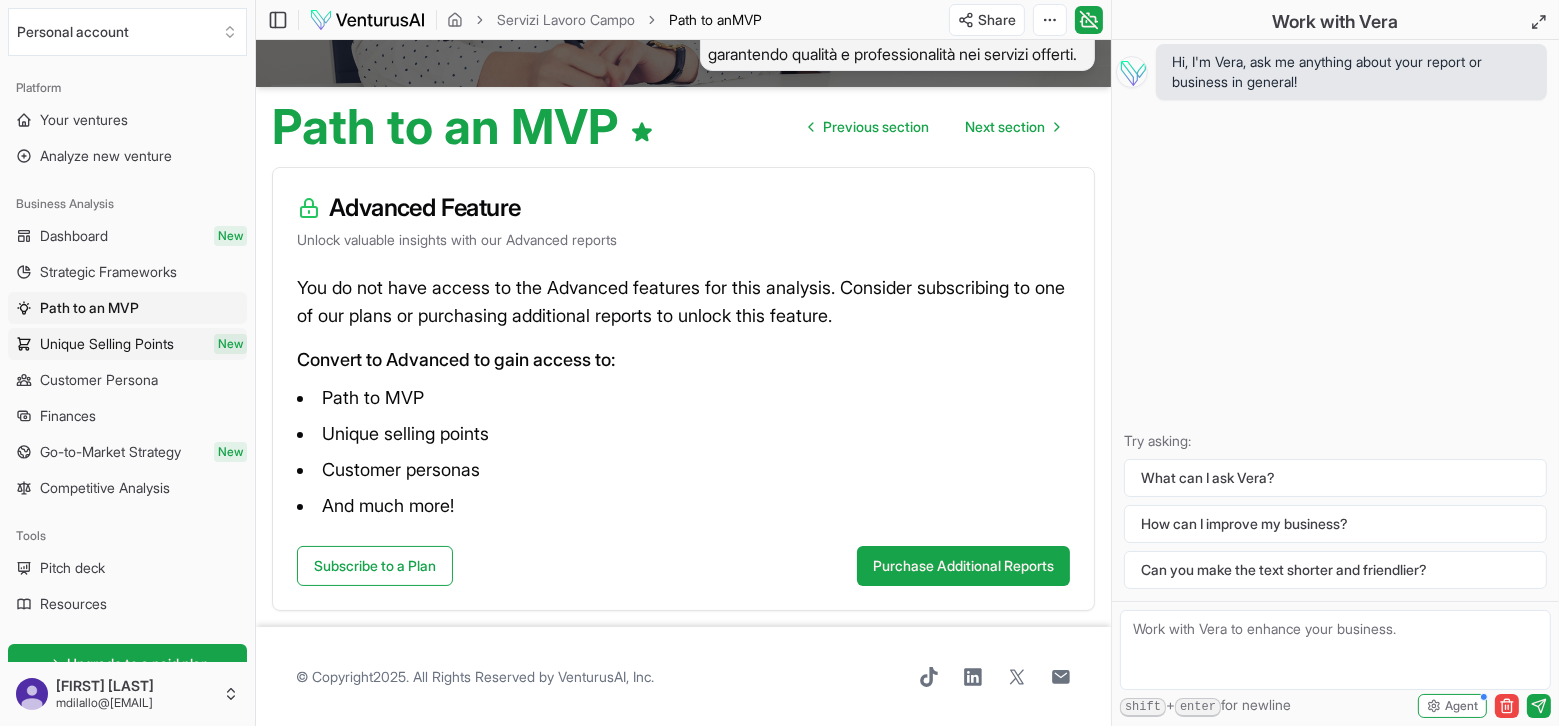 click on "Unique Selling Points" at bounding box center [107, 344] 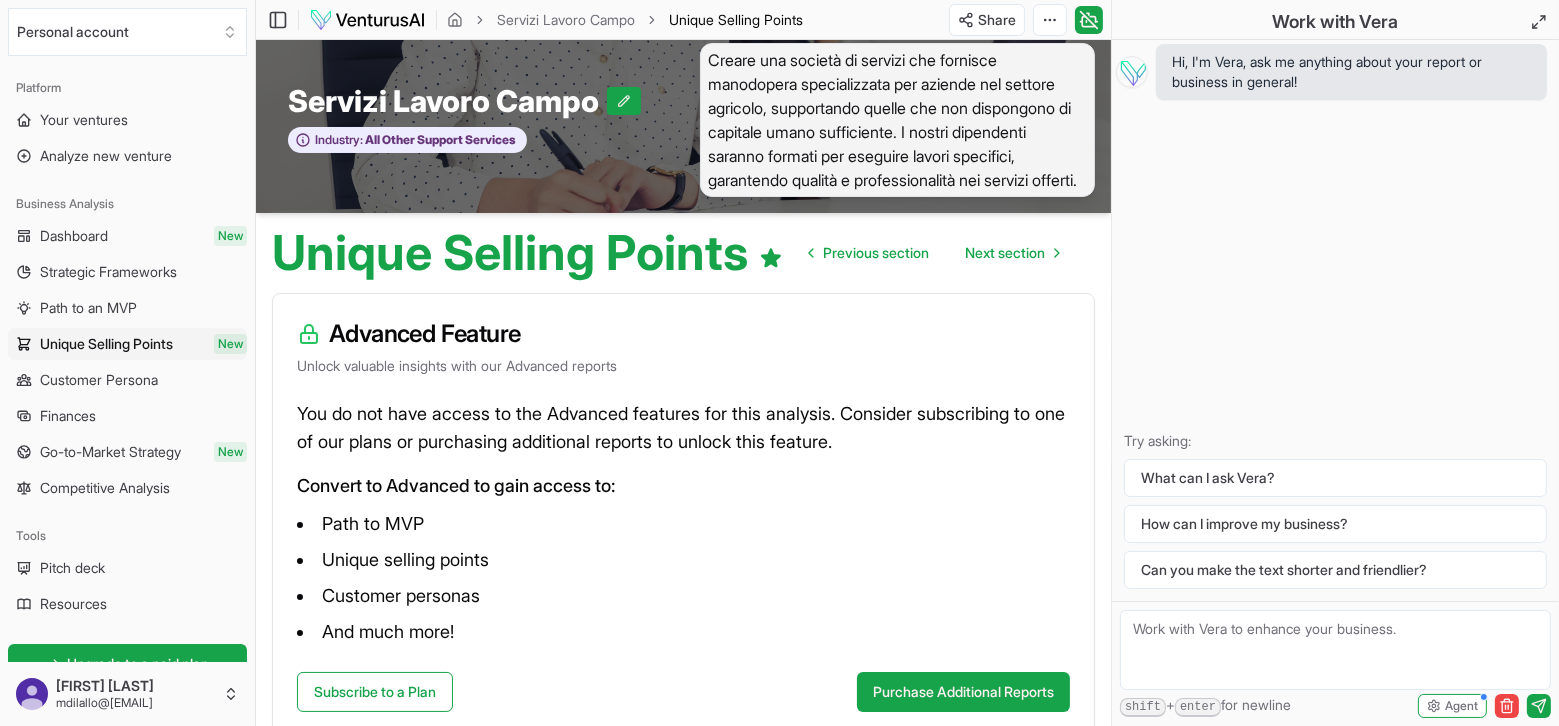scroll, scrollTop: 0, scrollLeft: 0, axis: both 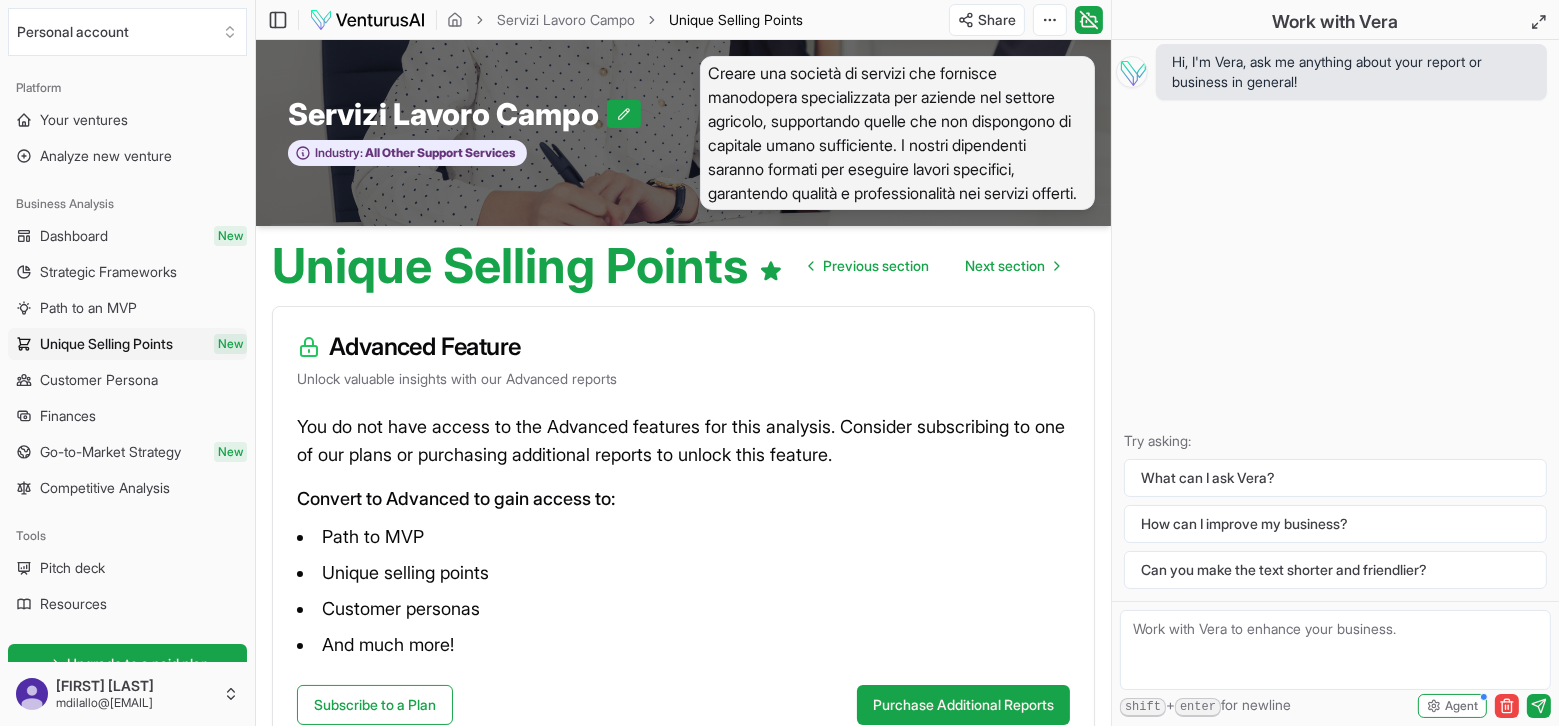 click on "Customer Persona" at bounding box center [99, 380] 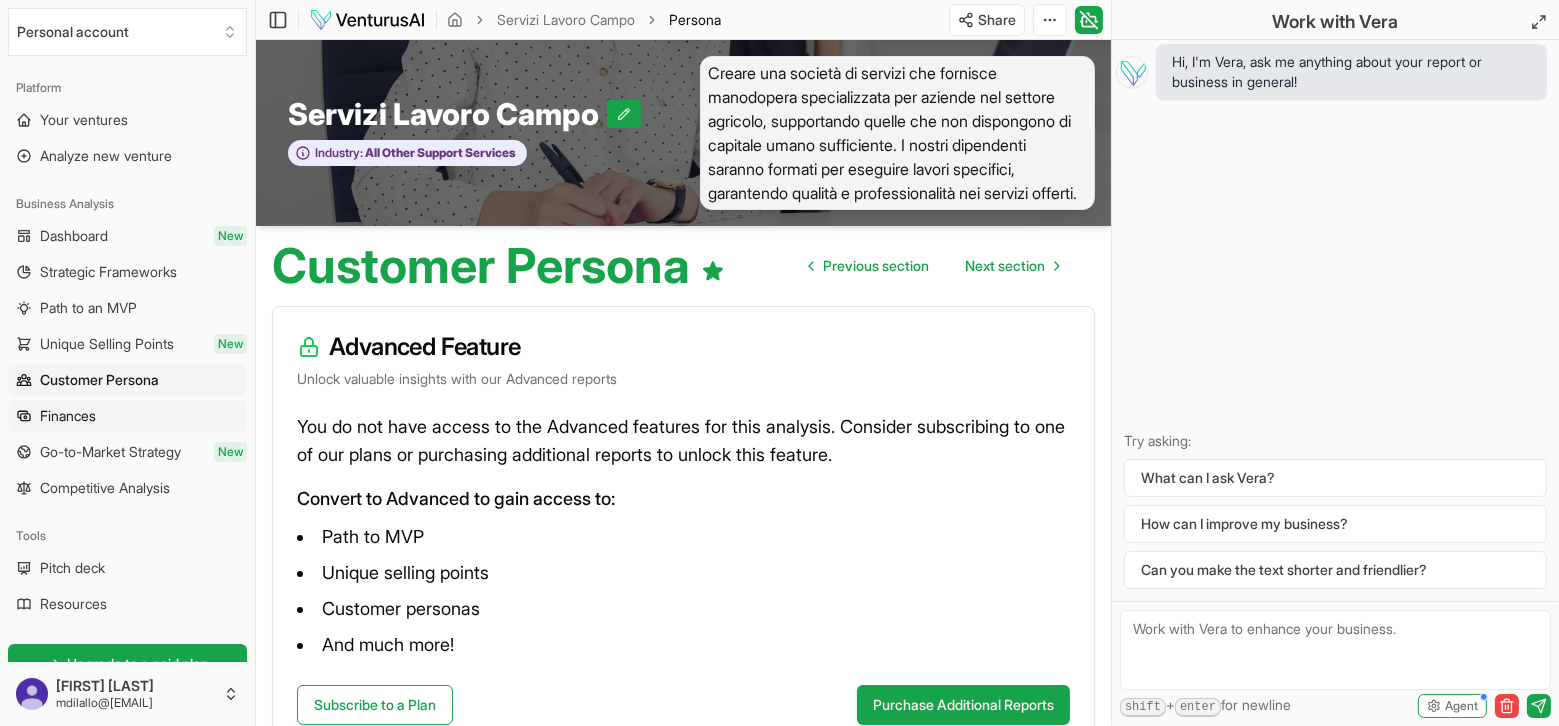 click on "Finances" at bounding box center [68, 416] 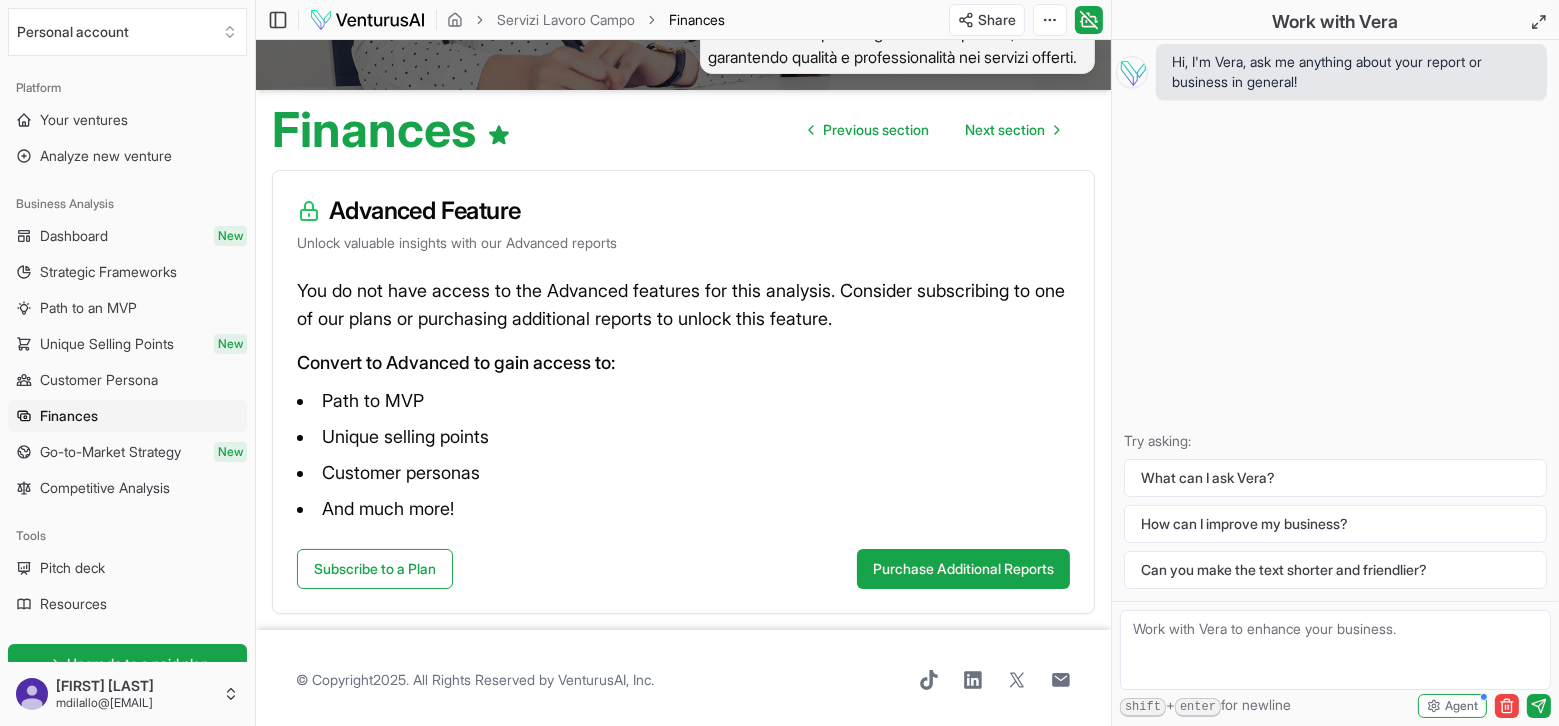 scroll, scrollTop: 139, scrollLeft: 0, axis: vertical 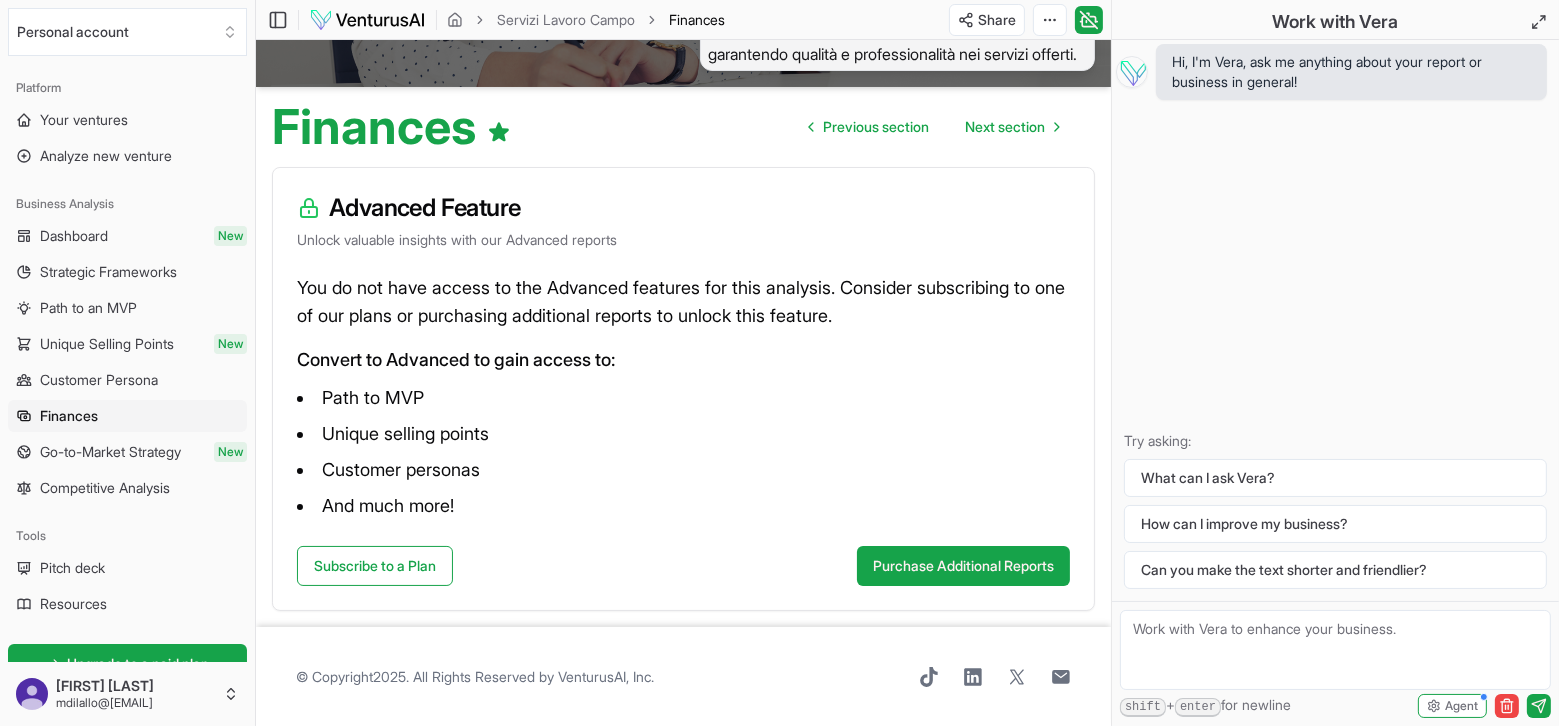 click on "New" at bounding box center [230, 452] 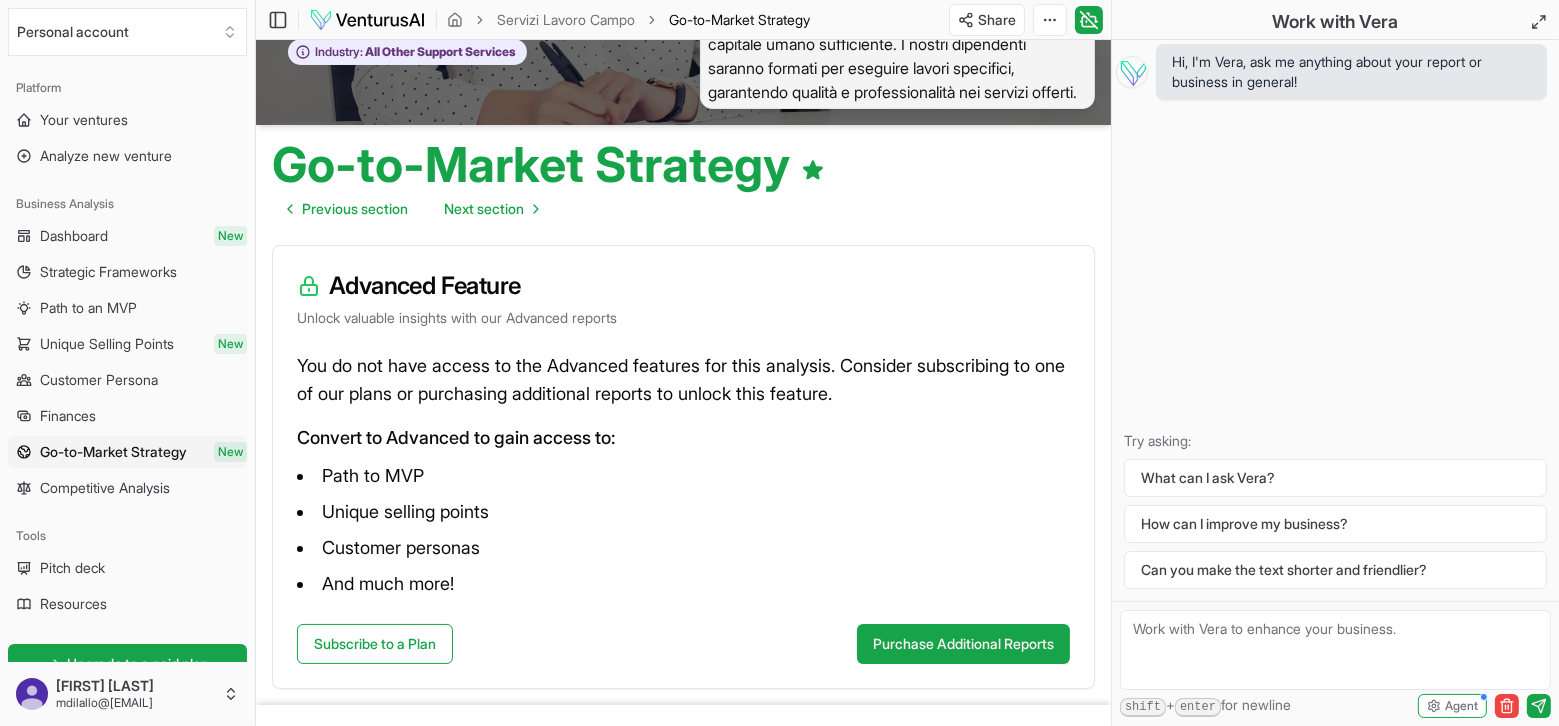 scroll, scrollTop: 0, scrollLeft: 0, axis: both 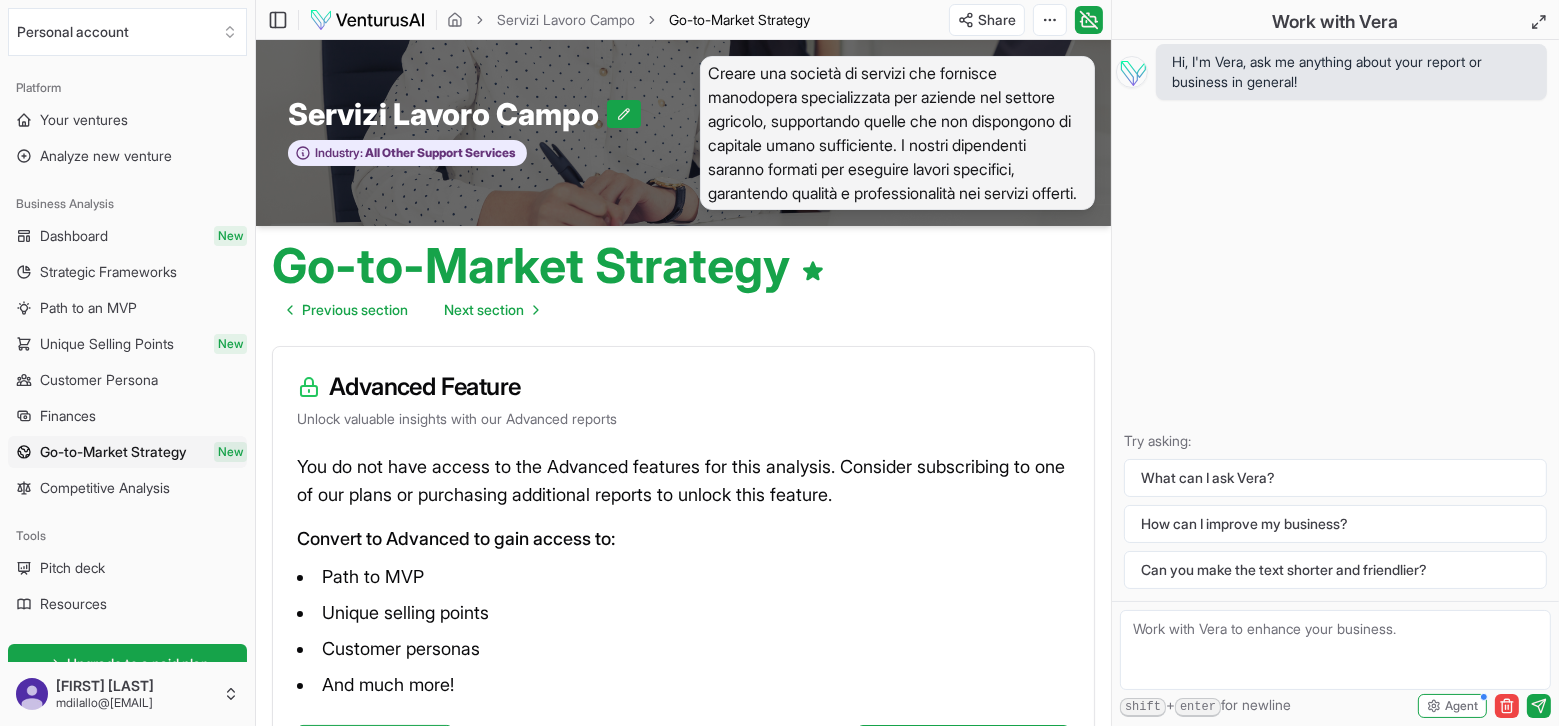 click on "Creare una società di servizi che fornisce manodopera specializzata per aziende nel settore agricolo, supportando quelle che non dispongono di capitale umano sufficiente. I nostri dipendenti saranno formati per eseguire lavori specifici, garantendo qualità e professionalità nei servizi offerti." at bounding box center (898, 133) 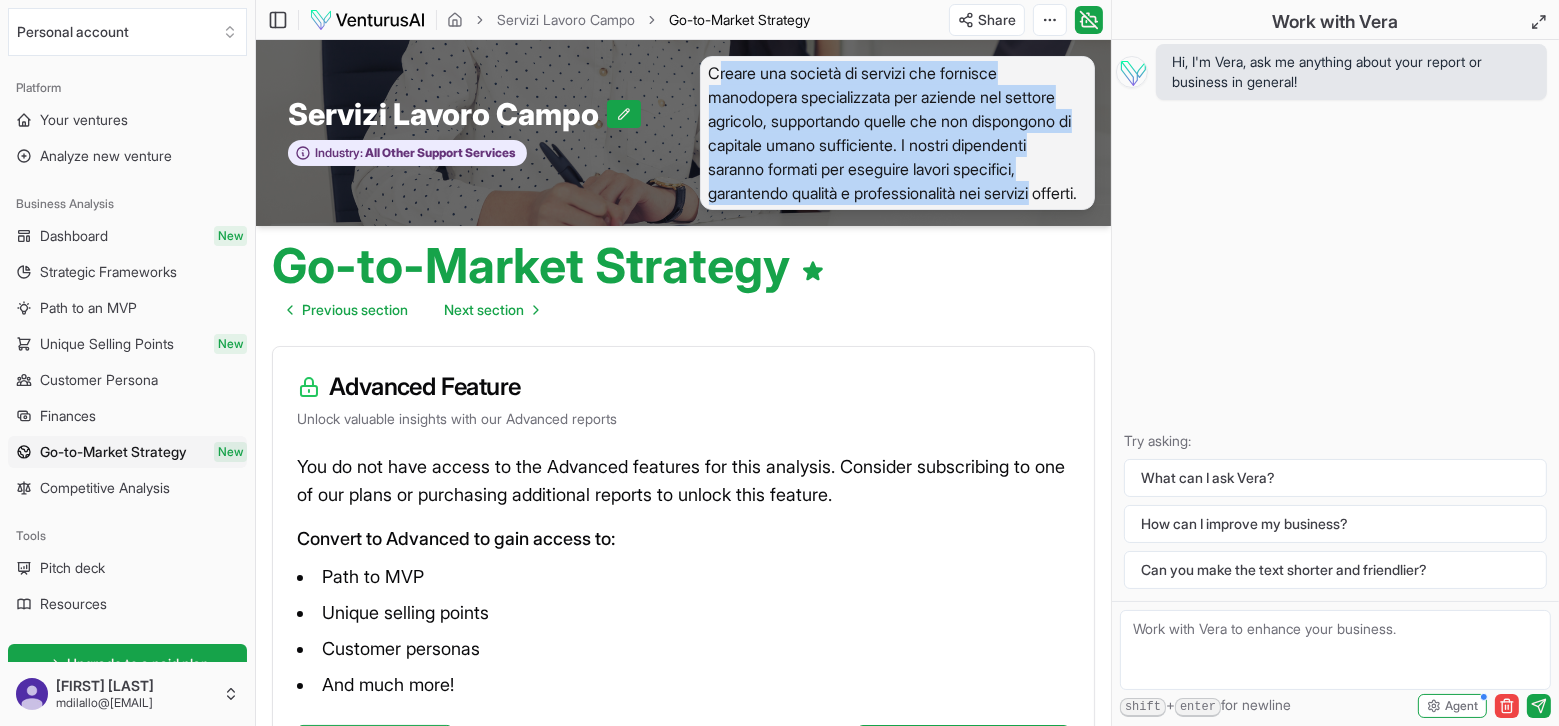 drag, startPoint x: 715, startPoint y: 72, endPoint x: 1093, endPoint y: 201, distance: 399.40582 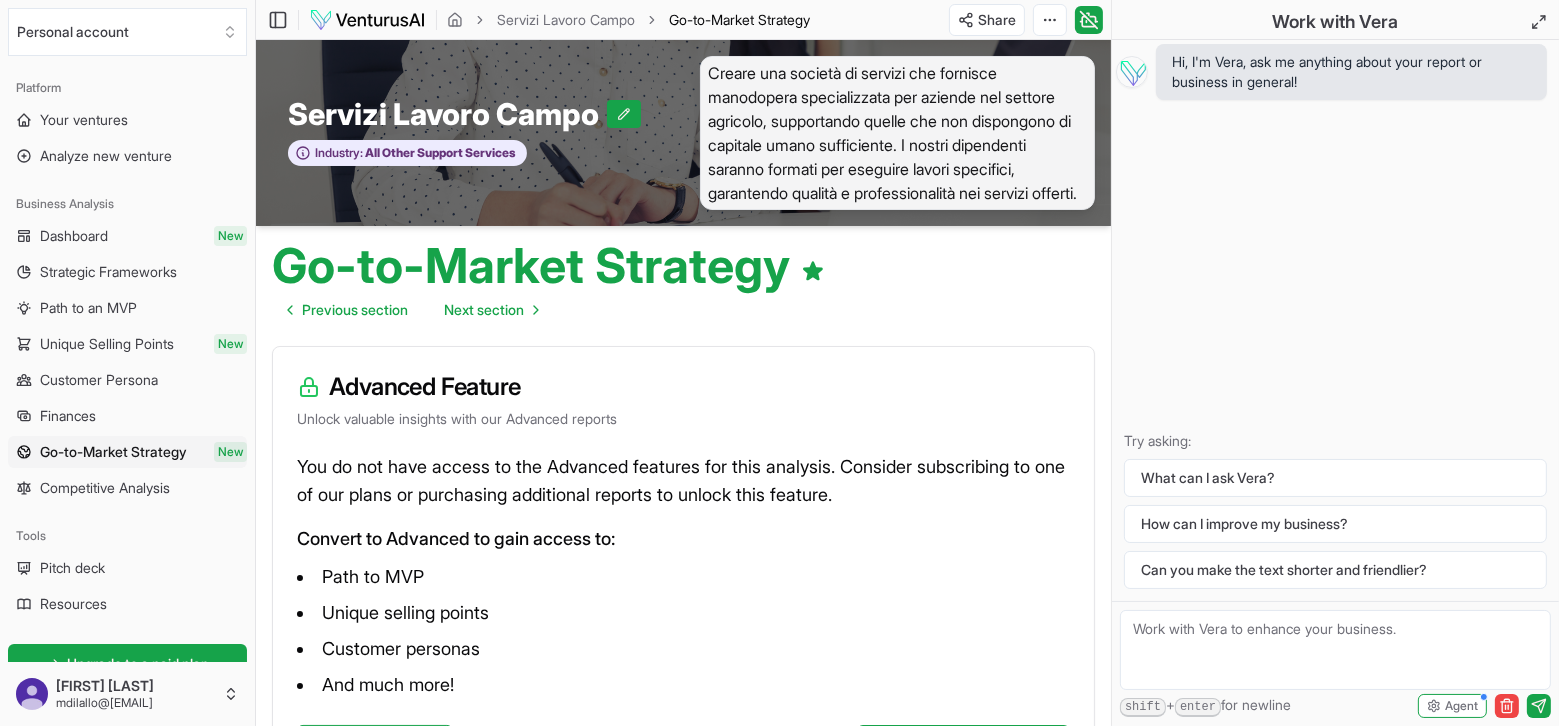 click on "Creare una società di servizi che fornisce manodopera specializzata per aziende nel settore agricolo, supportando quelle che non dispongono di capitale umano sufficiente. I nostri dipendenti saranno formati per eseguire lavori specifici, garantendo qualità e professionalità nei servizi offerti." at bounding box center (898, 133) 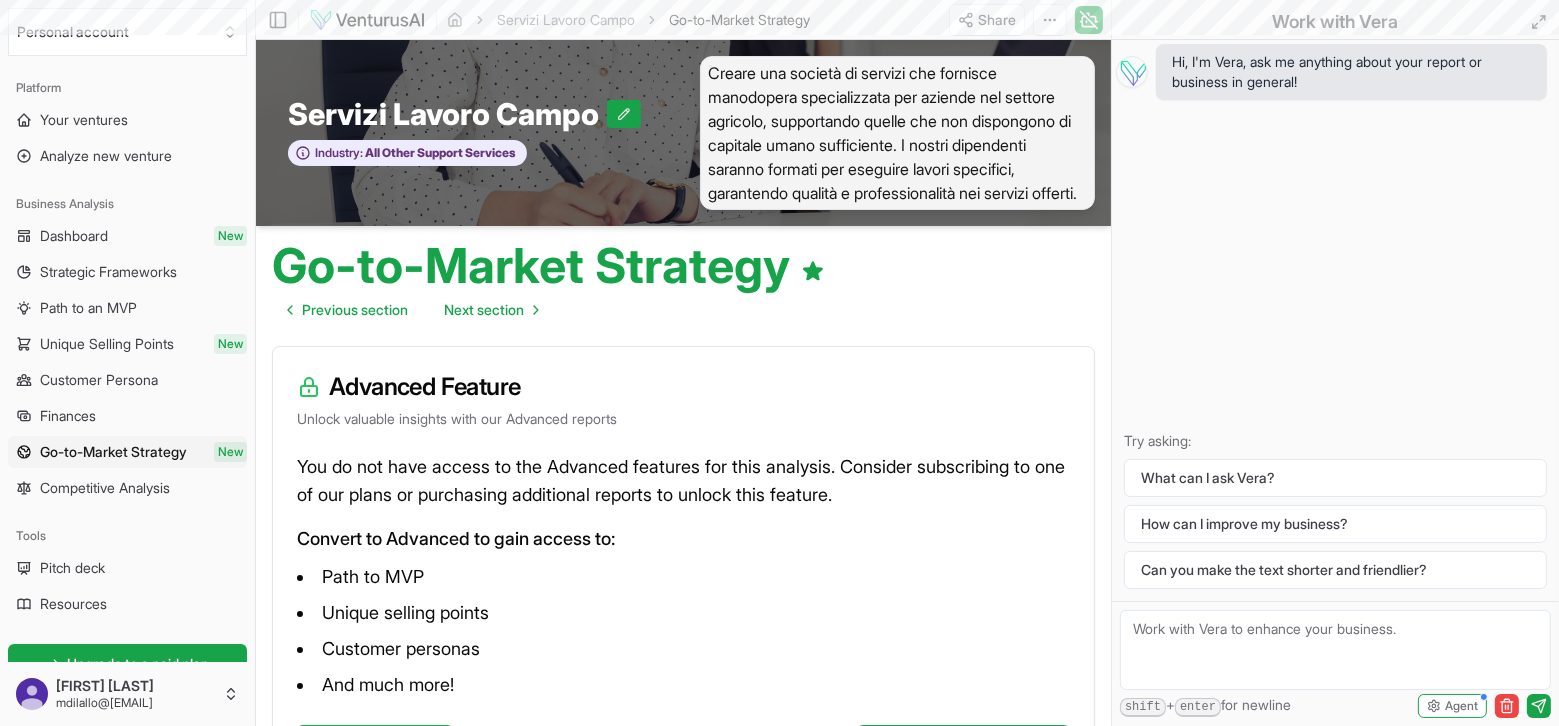 scroll, scrollTop: 139, scrollLeft: 0, axis: vertical 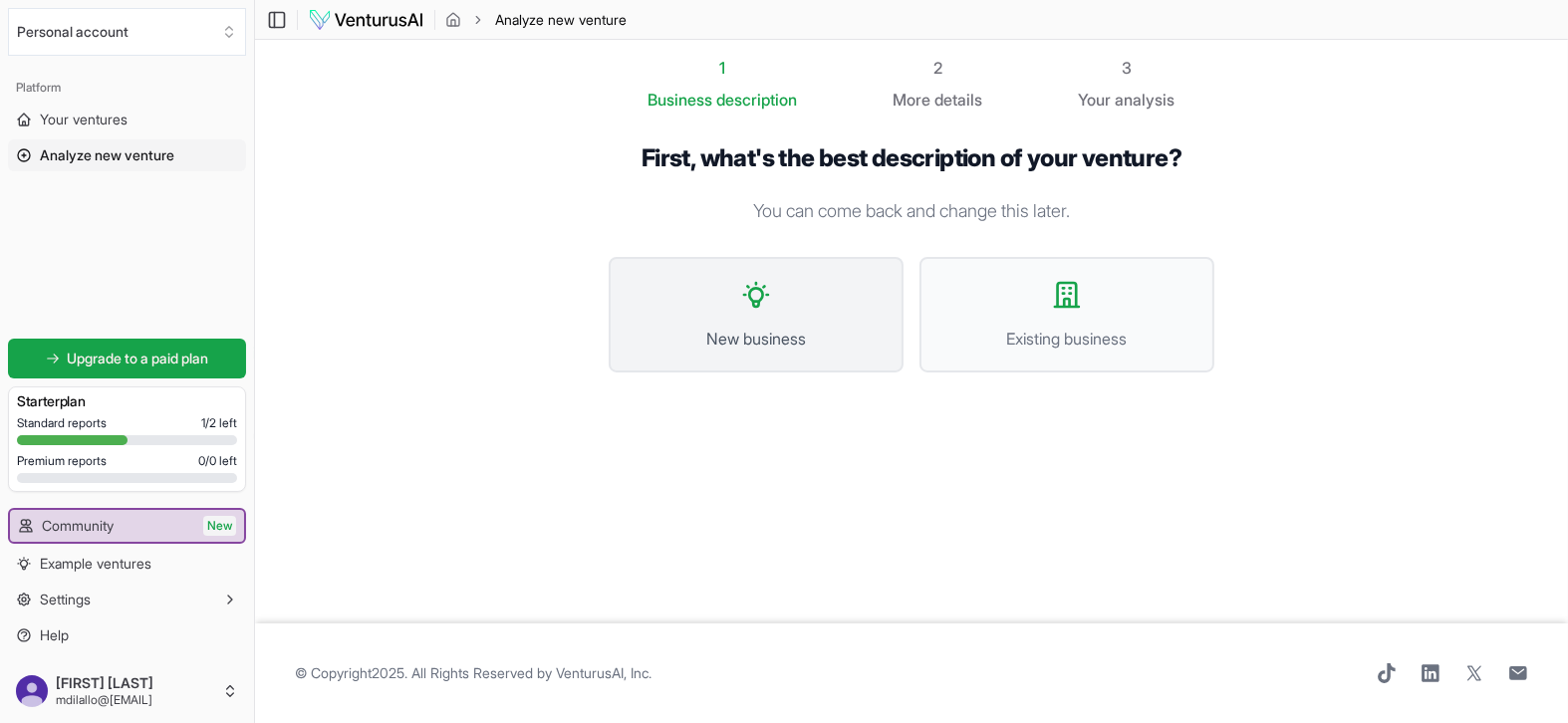 click 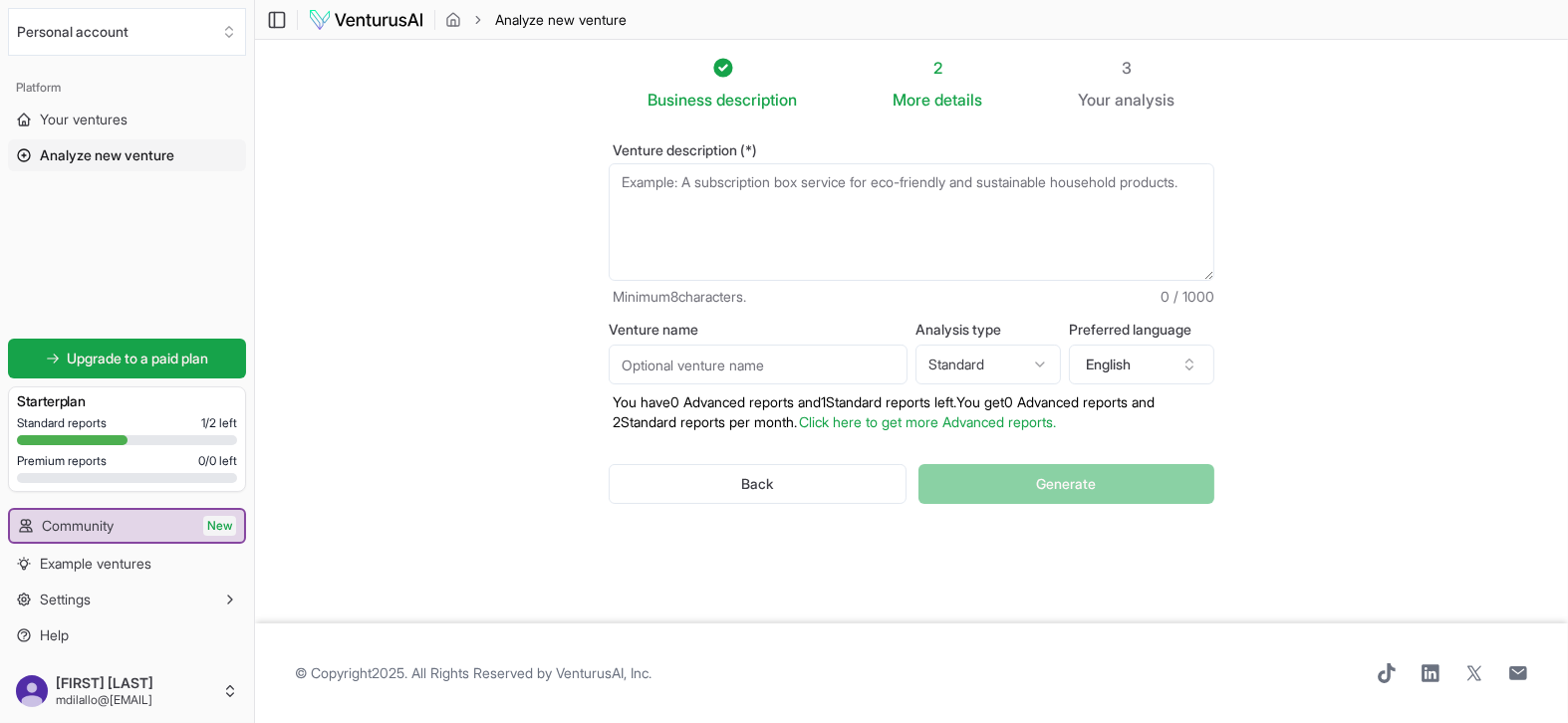 click on "Venture description (*)" at bounding box center (912, 222) 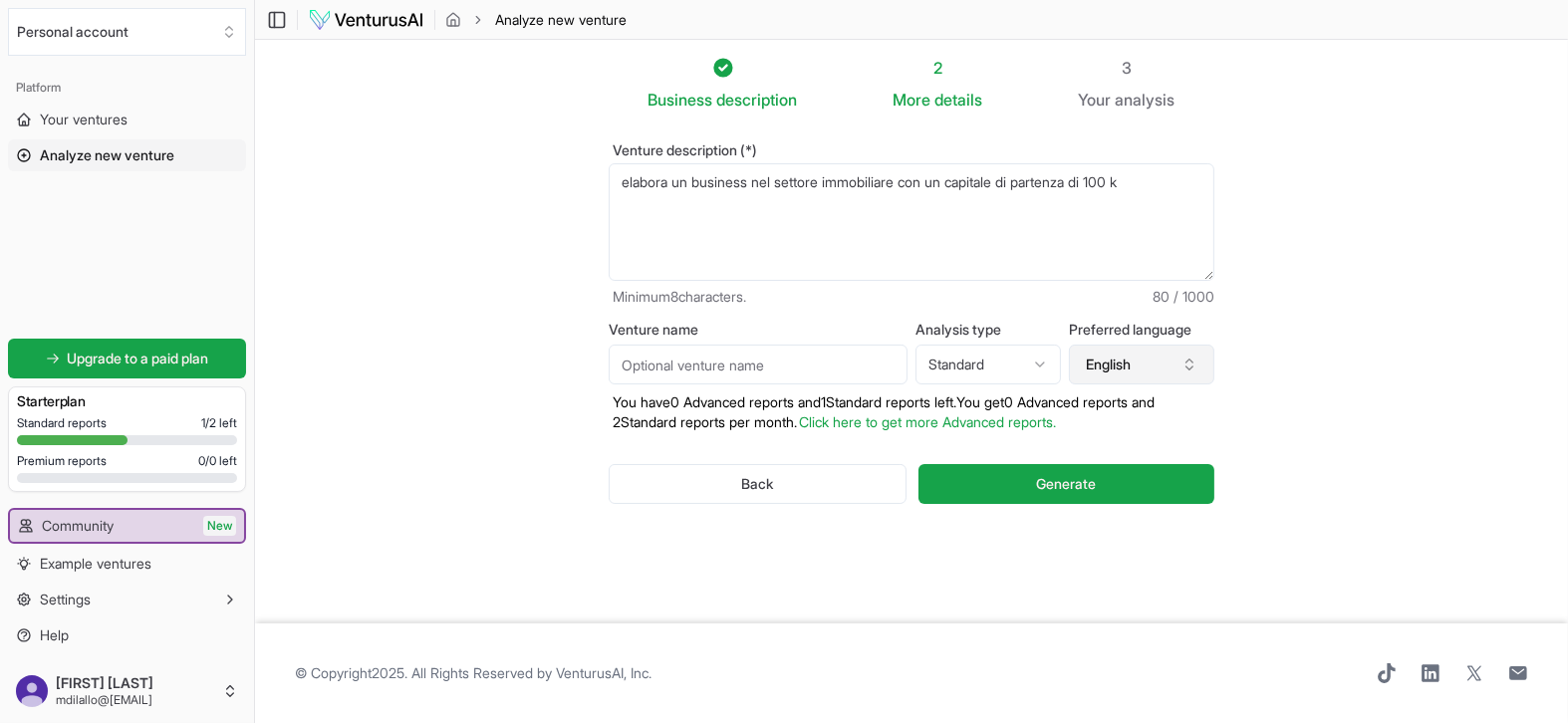 type on "elabora un business nel settore immobiliare con un capitale di partenza di 100 k" 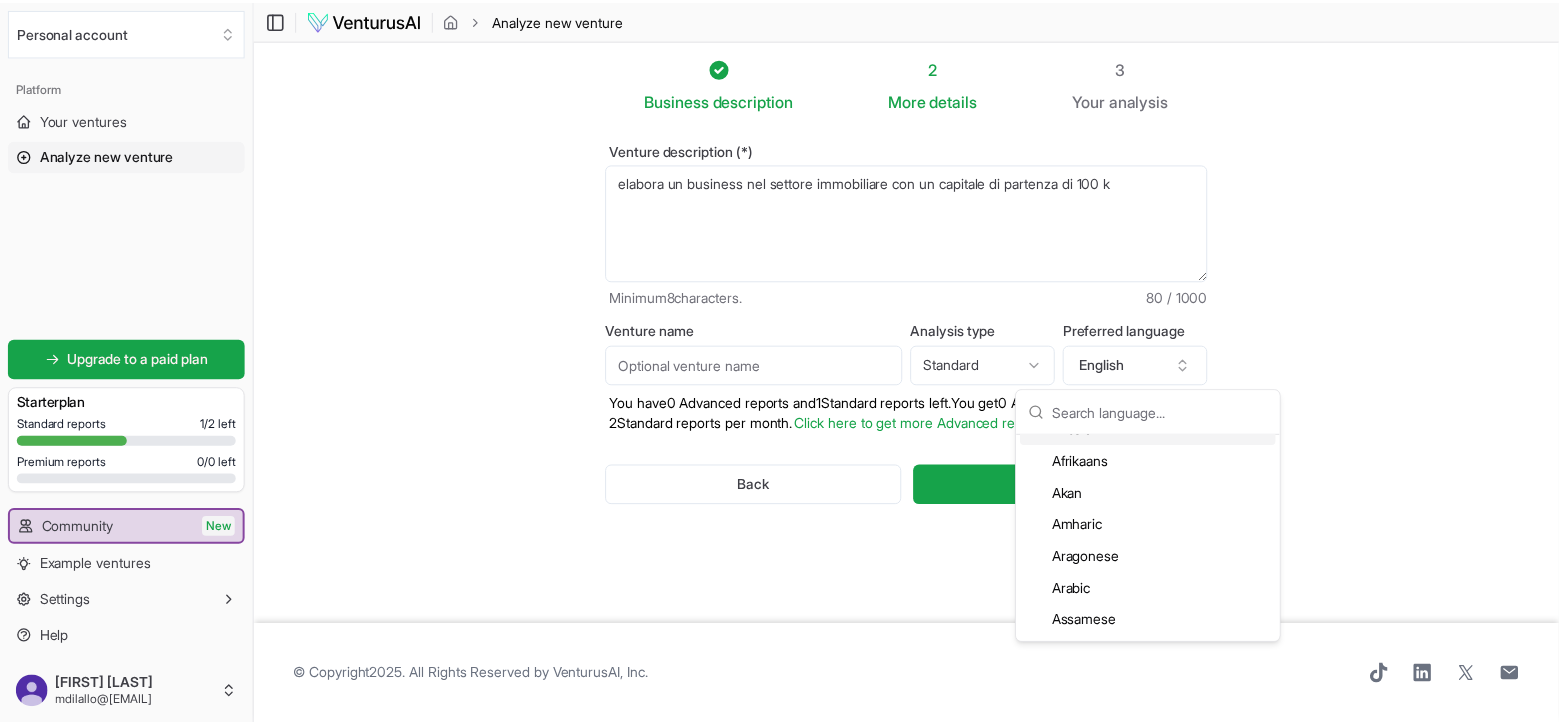 scroll, scrollTop: 0, scrollLeft: 0, axis: both 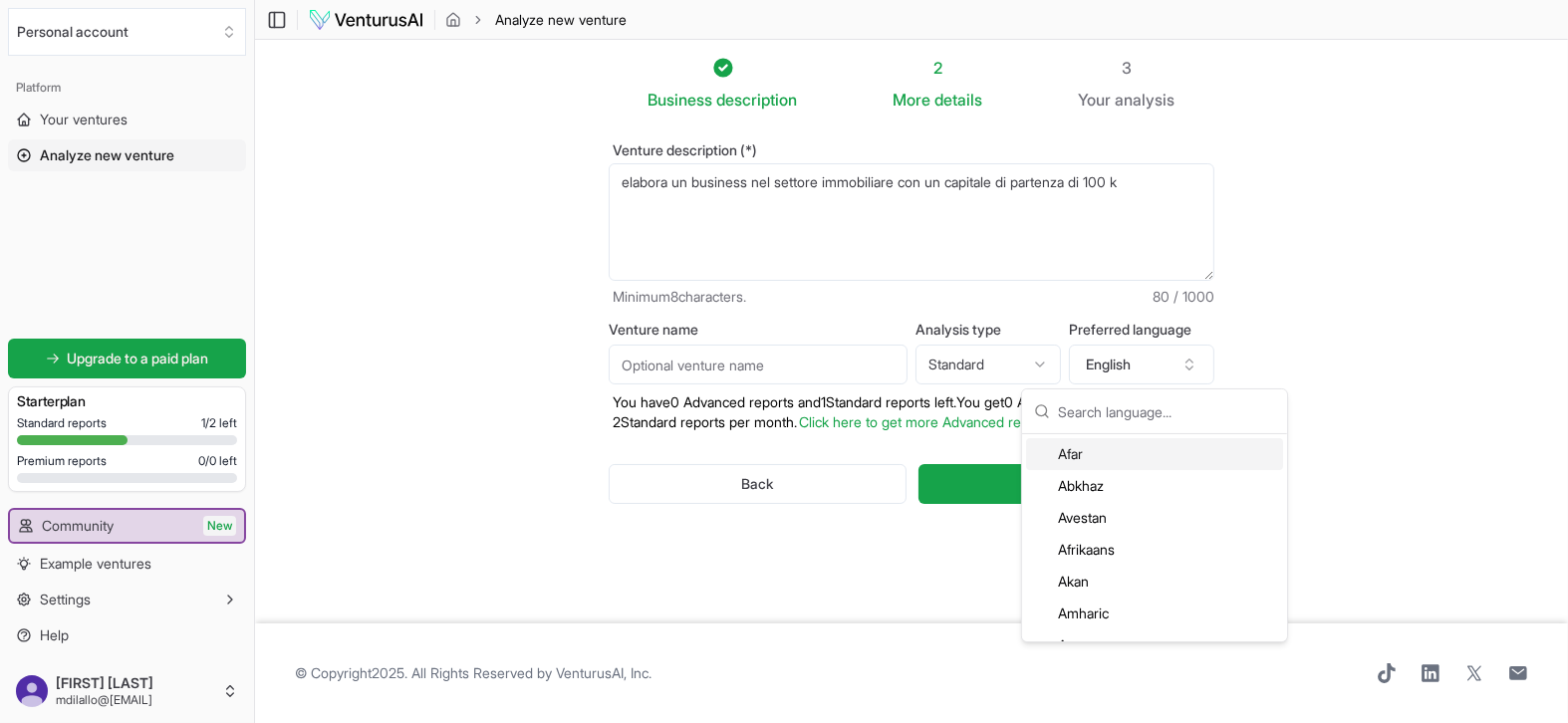 click at bounding box center [1167, 411] 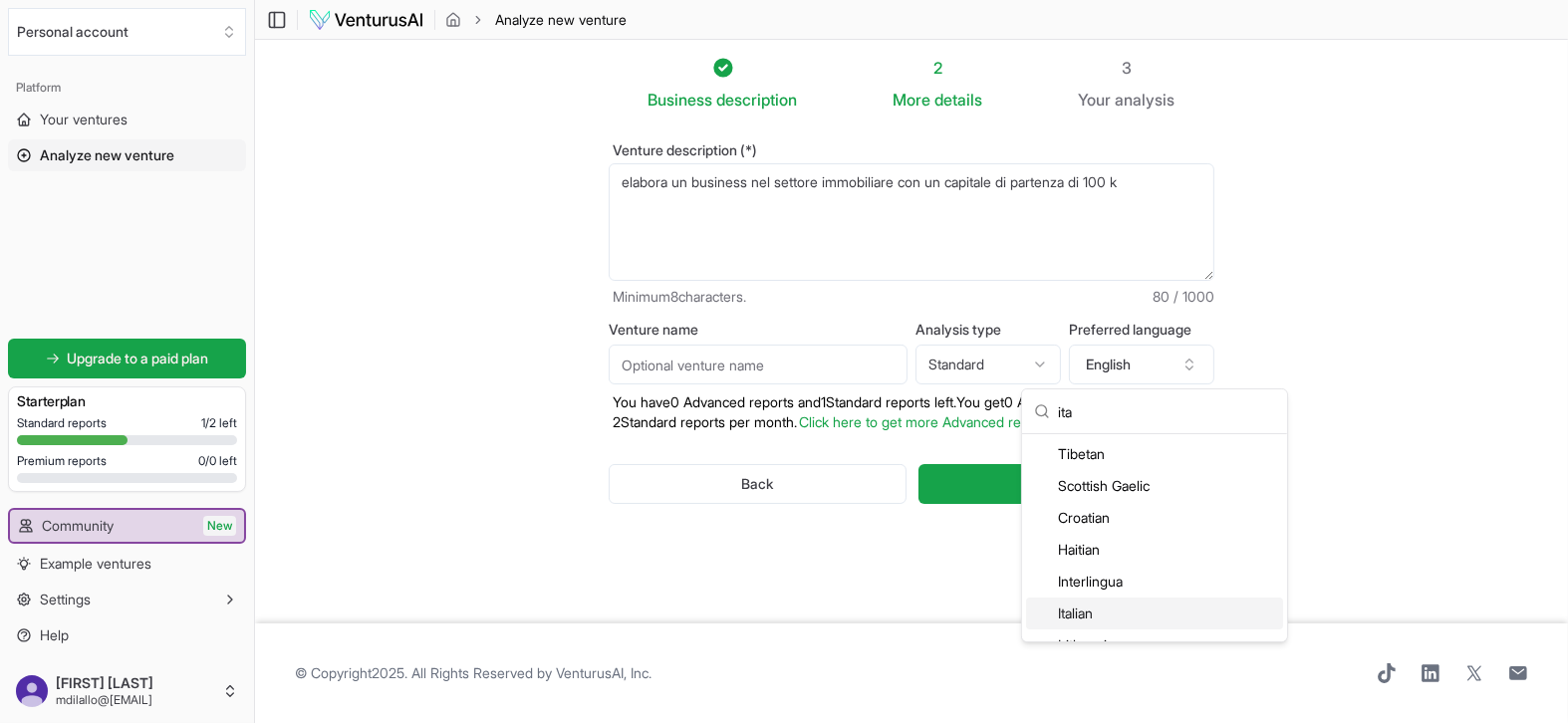 type on "ita" 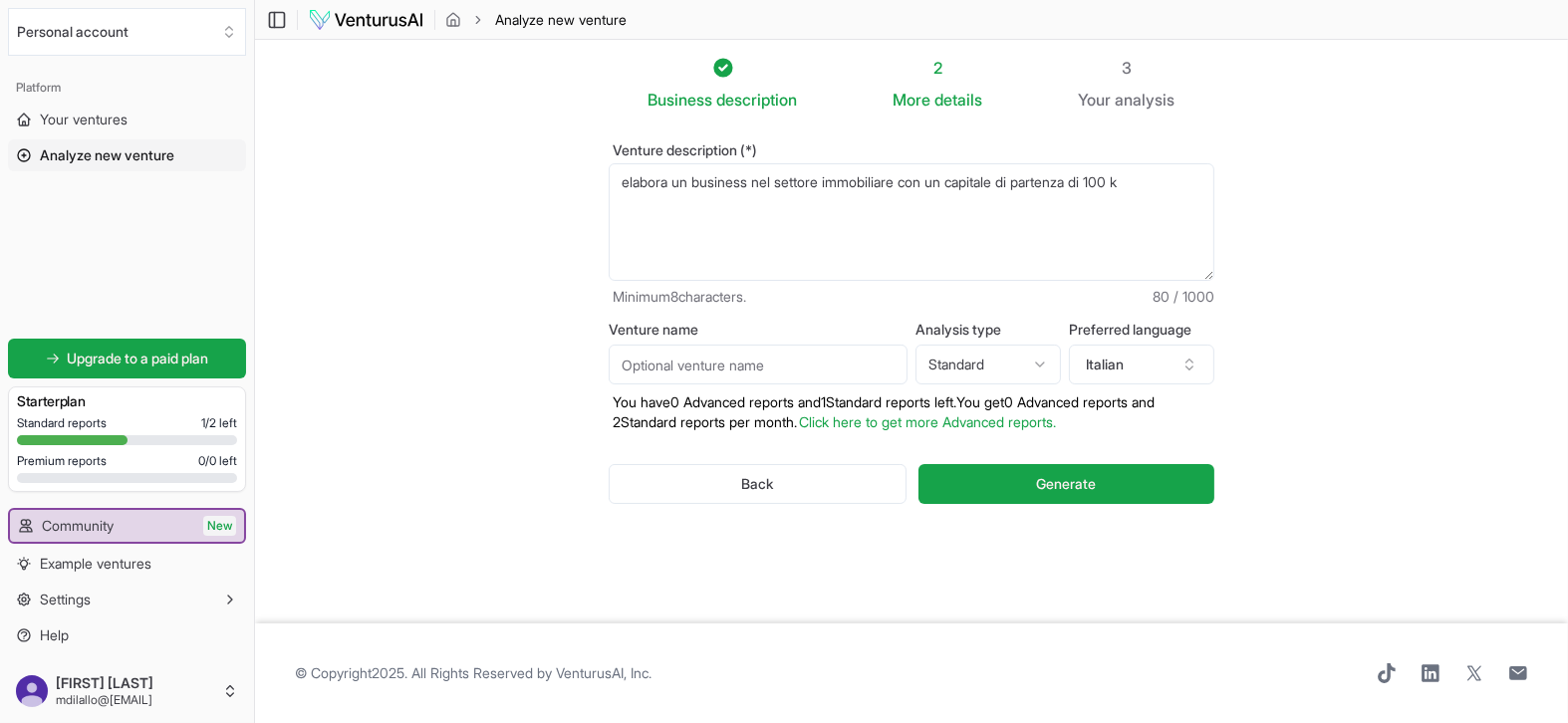 click on "Venture name" at bounding box center [758, 364] 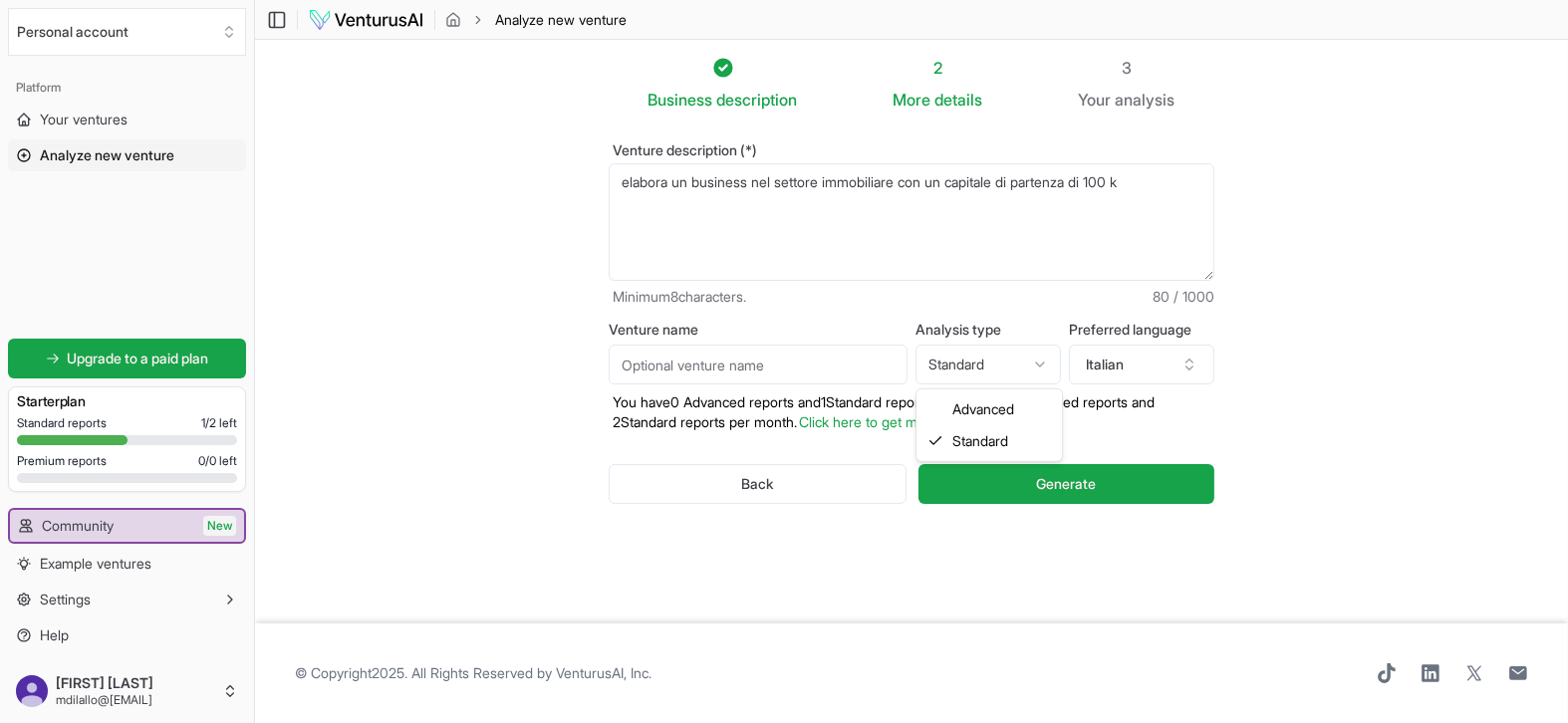 click on "We value your privacy We use cookies to enhance your browsing experience, serve personalized ads or content, and analyze our traffic. By clicking "Accept All", you consent to our use of cookies. Customize    Accept All Customize Consent Preferences   We use cookies to help you navigate efficiently and perform certain functions. You will find detailed information about all cookies under each consent category below. The cookies that are categorized as "Necessary" are stored on your browser as they are essential for enabling the basic functionalities of the site. ...  Show more Necessary Always Active Necessary cookies are required to enable the basic features of this site, such as providing secure log-in or adjusting your consent preferences. These cookies do not store any personally identifiable data. Cookie cookieyes-consent Duration 1 year Description Cookie __cf_bm Duration 1 hour Description This cookie, set by Cloudflare, is used to support Cloudflare Bot Management.  Cookie _cfuvid Duration session lidc" at bounding box center (784, 362) 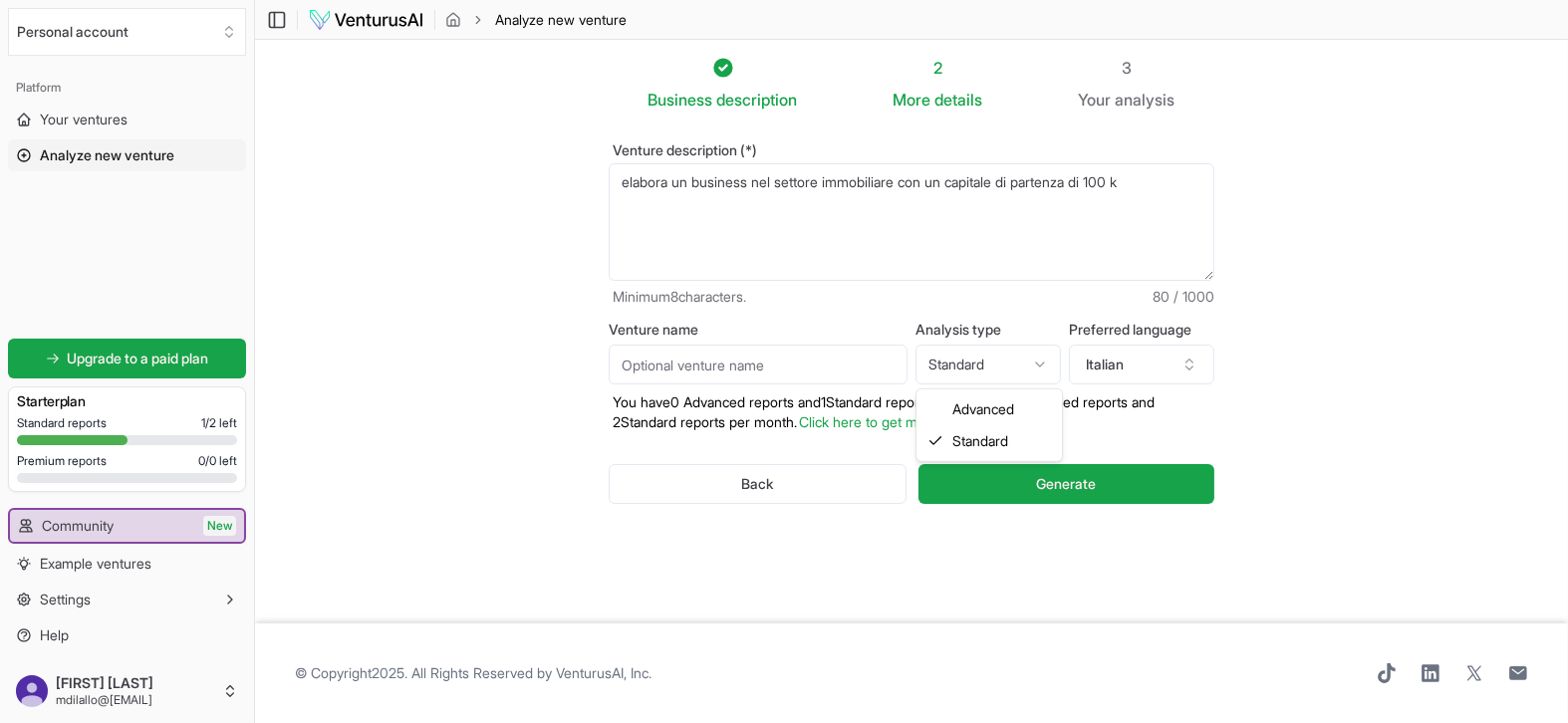 select on "advanced" 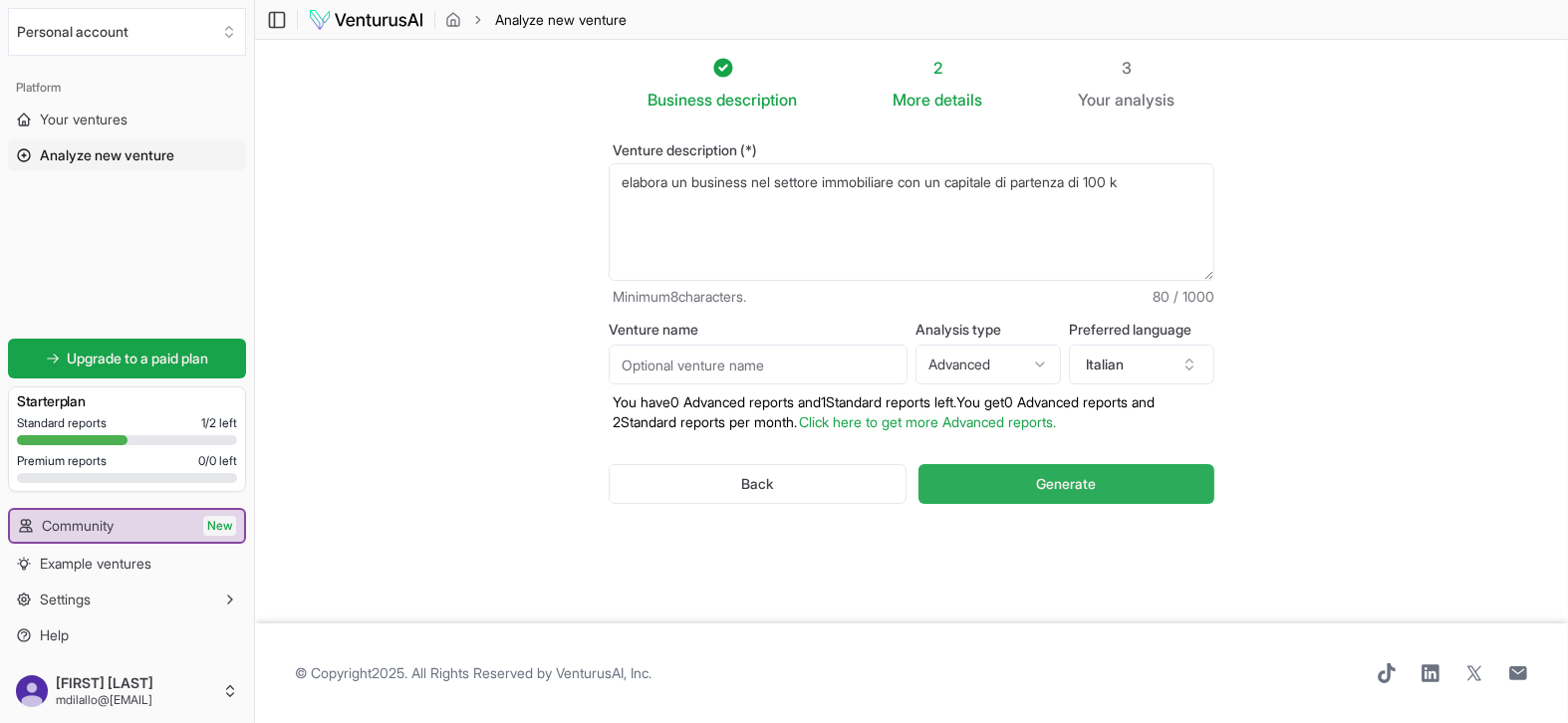 click on "Generate" at bounding box center [1066, 484] 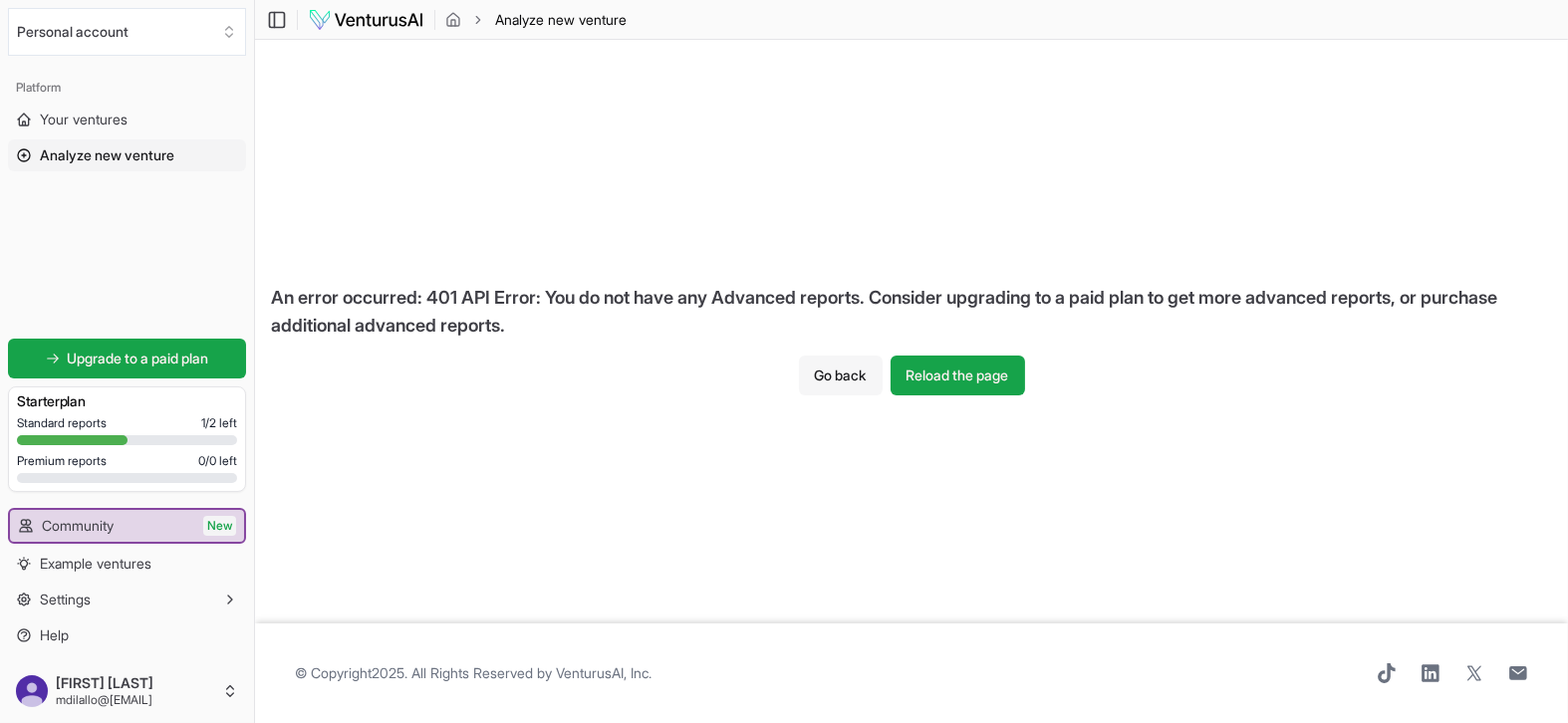 click on "Go back" at bounding box center (841, 375) 